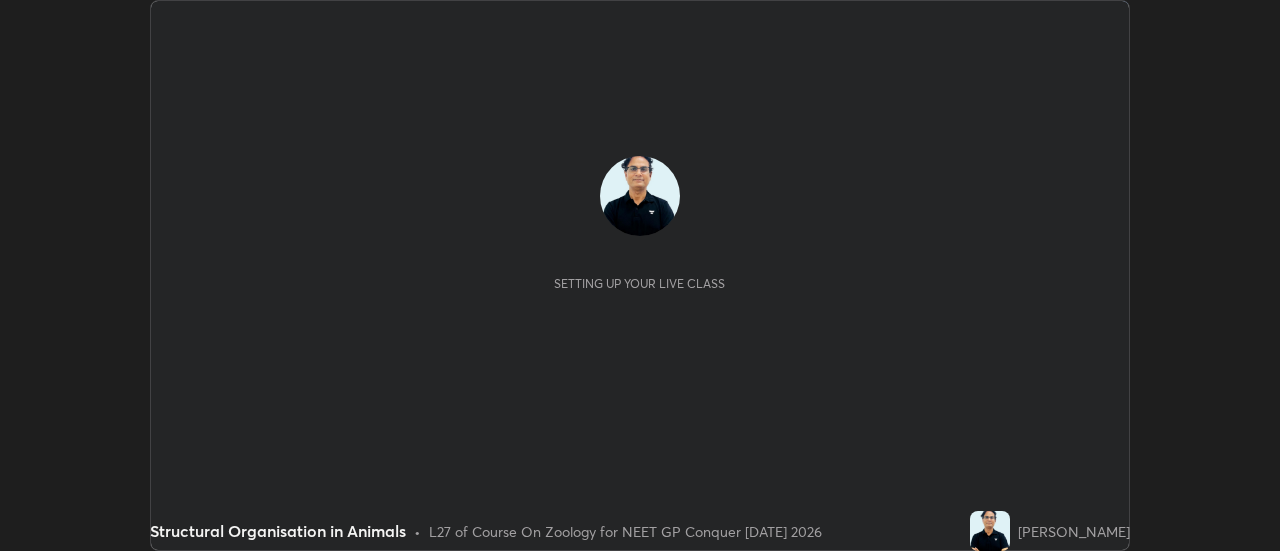 scroll, scrollTop: 0, scrollLeft: 0, axis: both 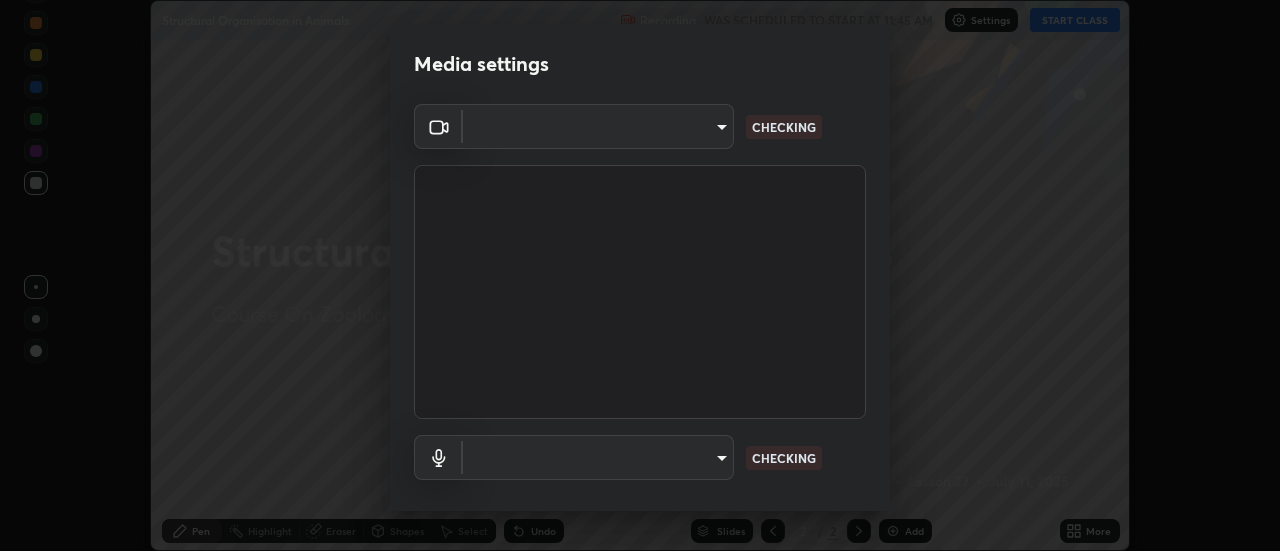 type on "a87f49932e010da9cdbe9713086ea0a80fd4d075c63836928f48ab1682f6f6c0" 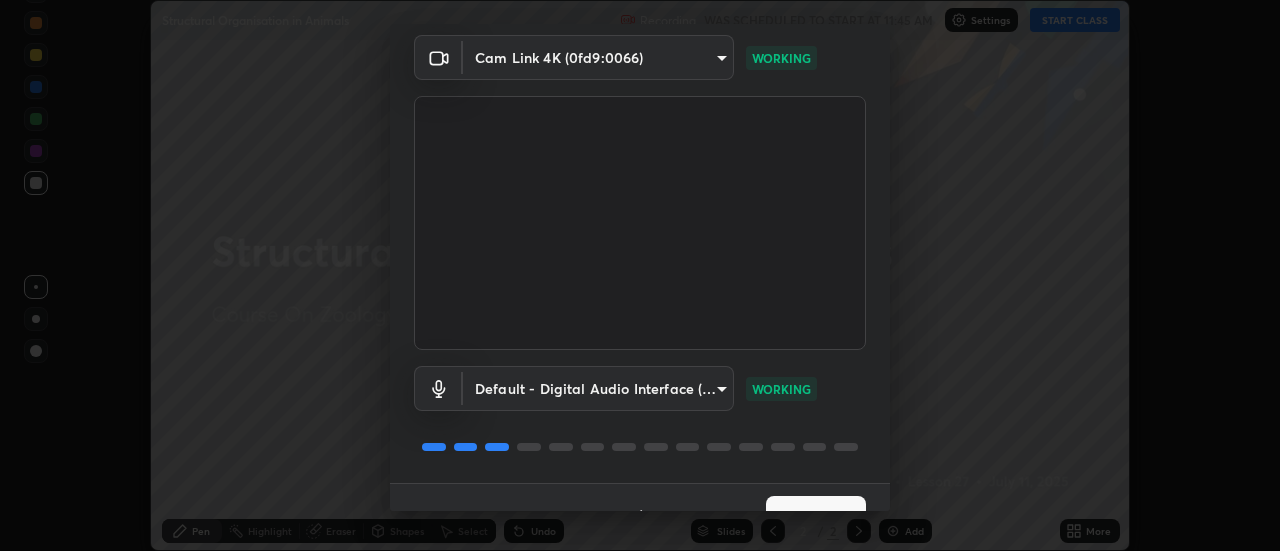scroll, scrollTop: 105, scrollLeft: 0, axis: vertical 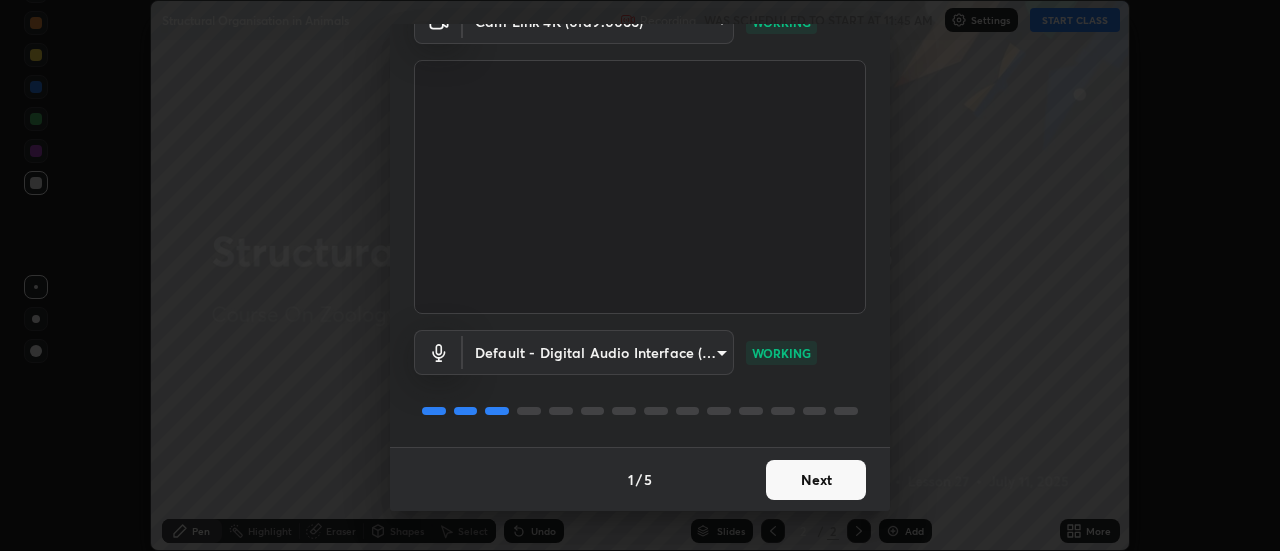 click on "Next" at bounding box center (816, 480) 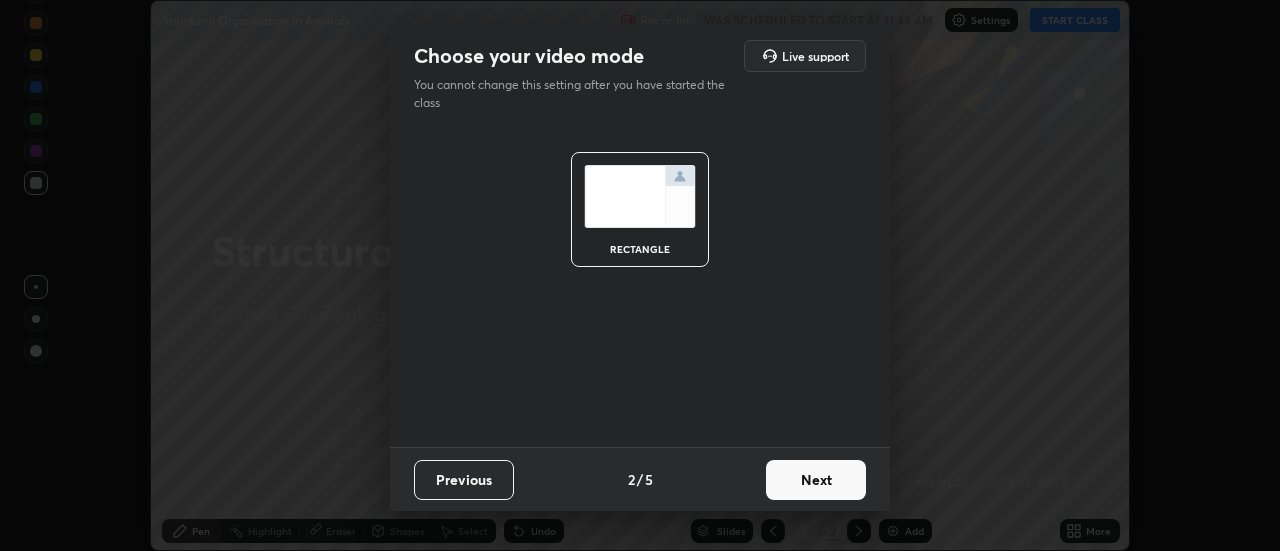 click on "Next" at bounding box center (816, 480) 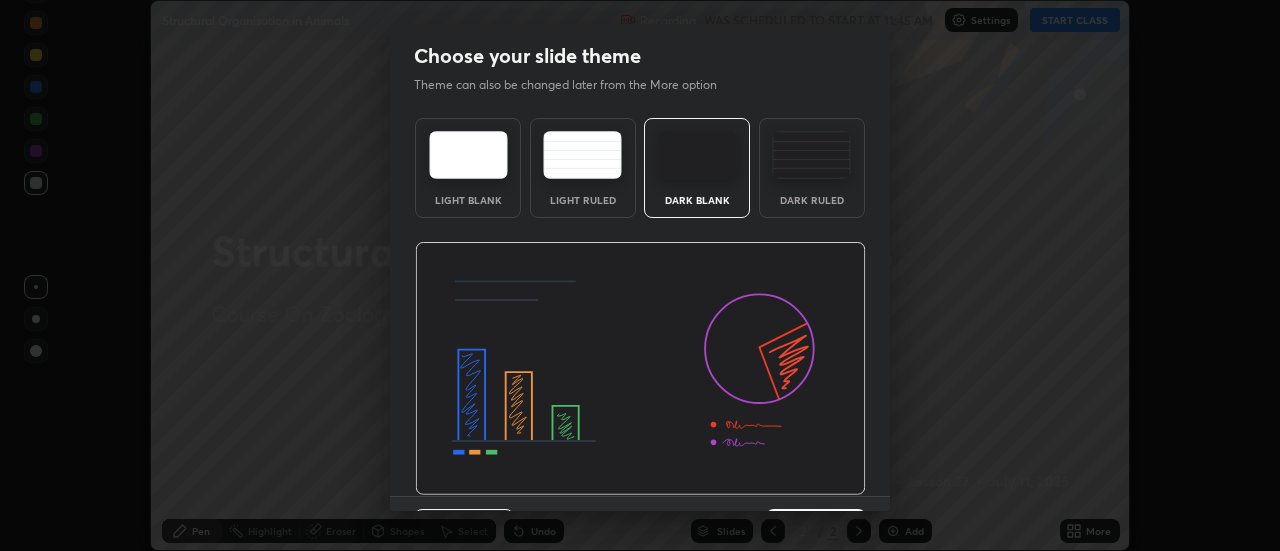 scroll, scrollTop: 49, scrollLeft: 0, axis: vertical 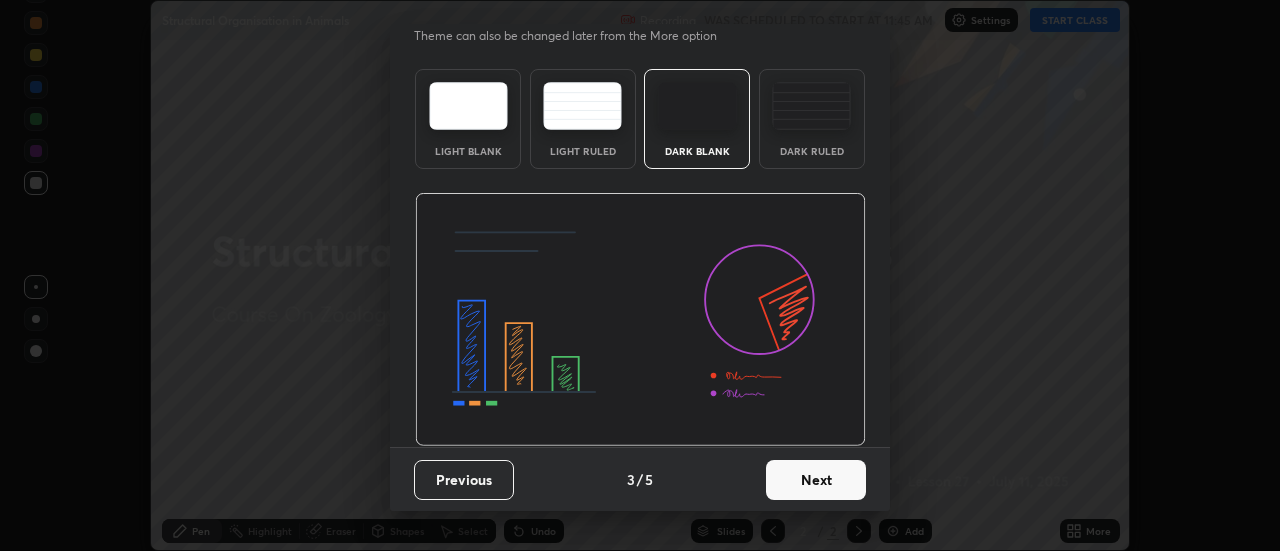 click on "Next" at bounding box center (816, 480) 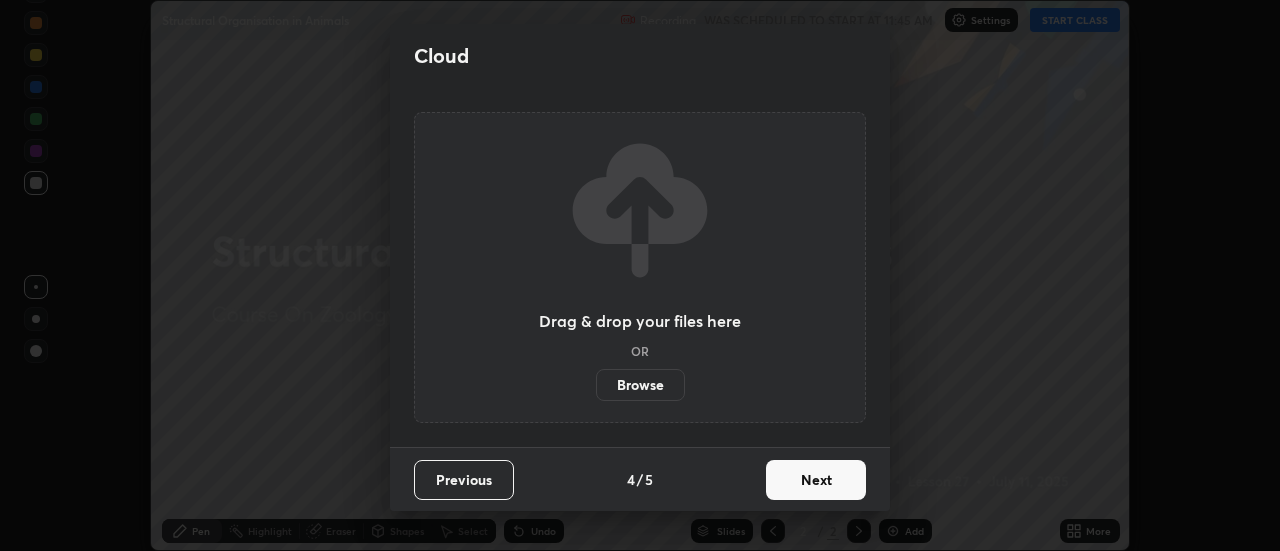scroll, scrollTop: 0, scrollLeft: 0, axis: both 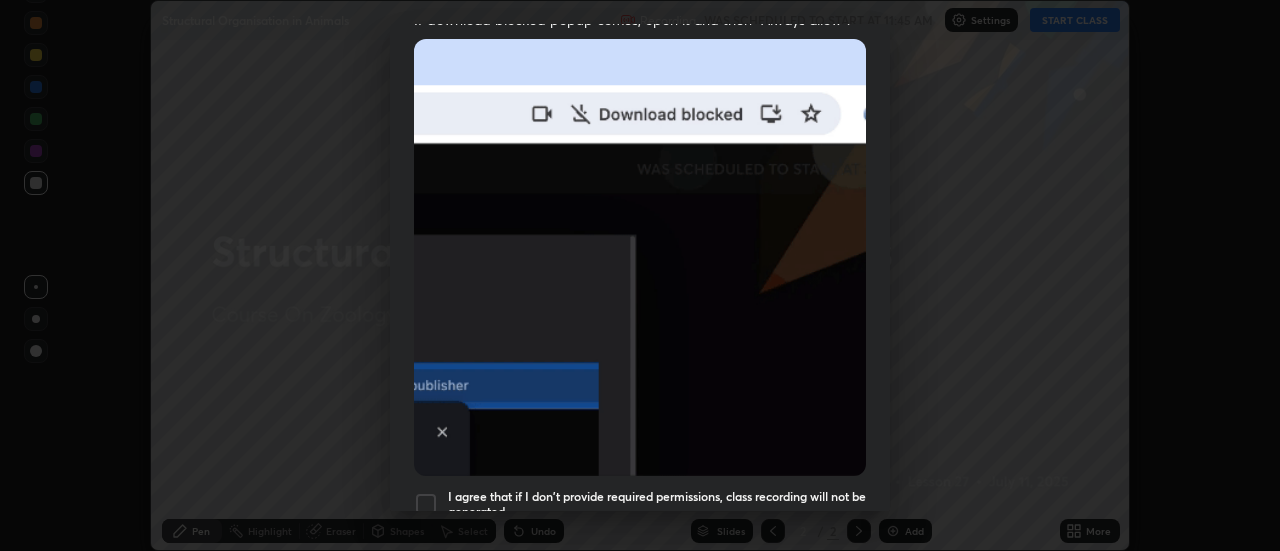 click at bounding box center [426, 504] 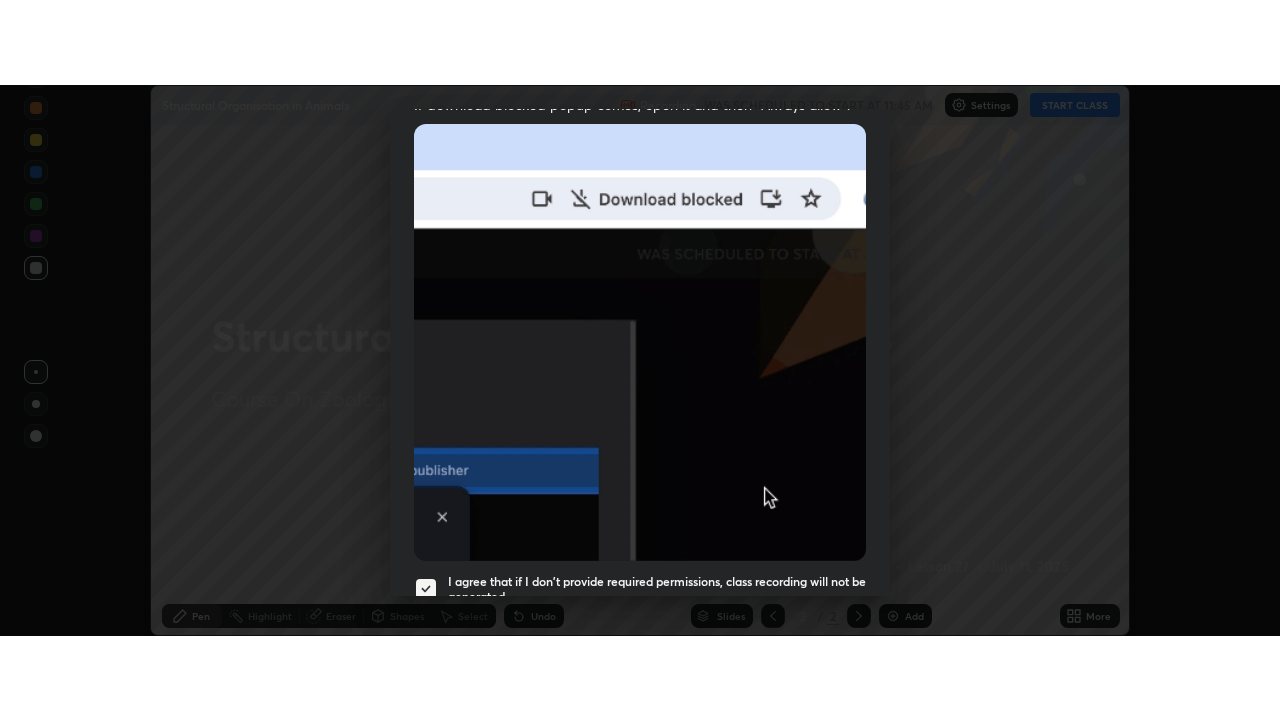 scroll, scrollTop: 513, scrollLeft: 0, axis: vertical 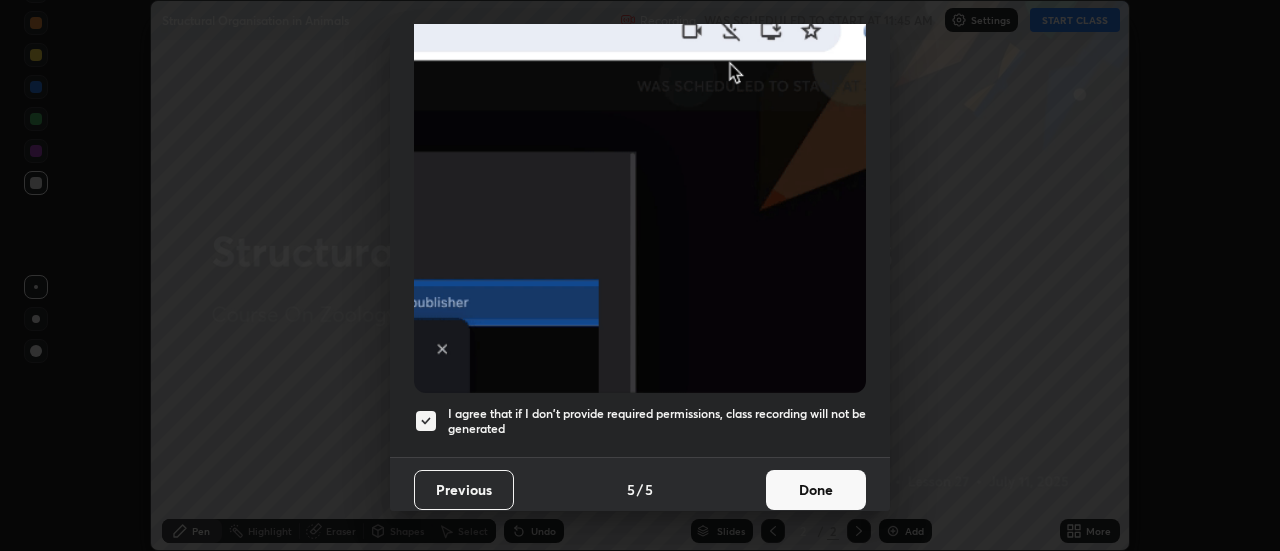 click on "Done" at bounding box center (816, 490) 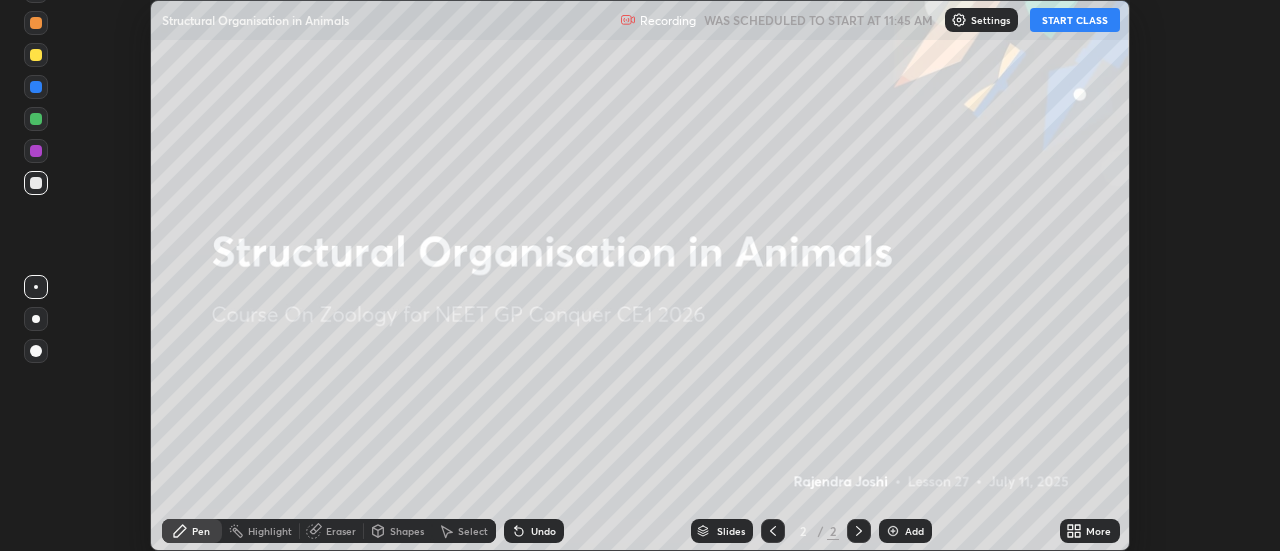 click on "START CLASS" at bounding box center (1075, 20) 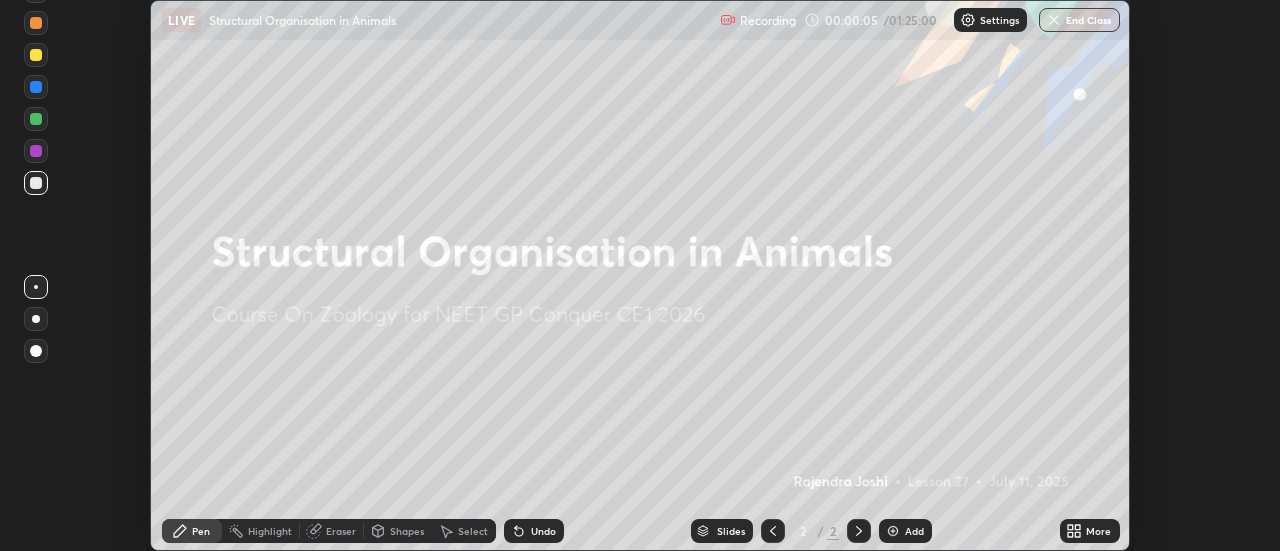 click 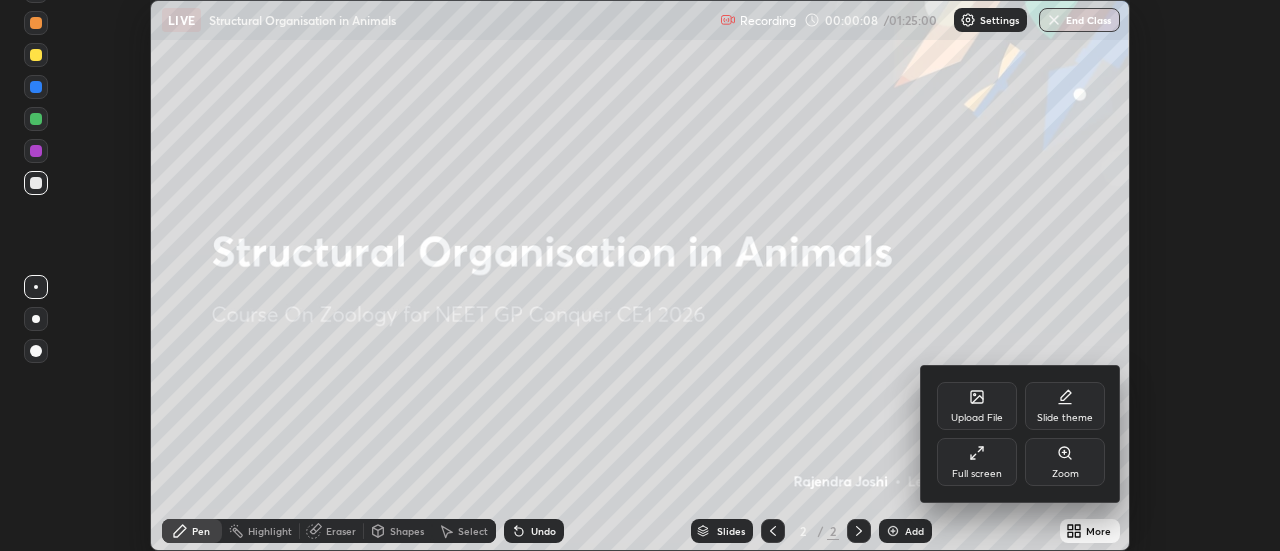 click at bounding box center (640, 275) 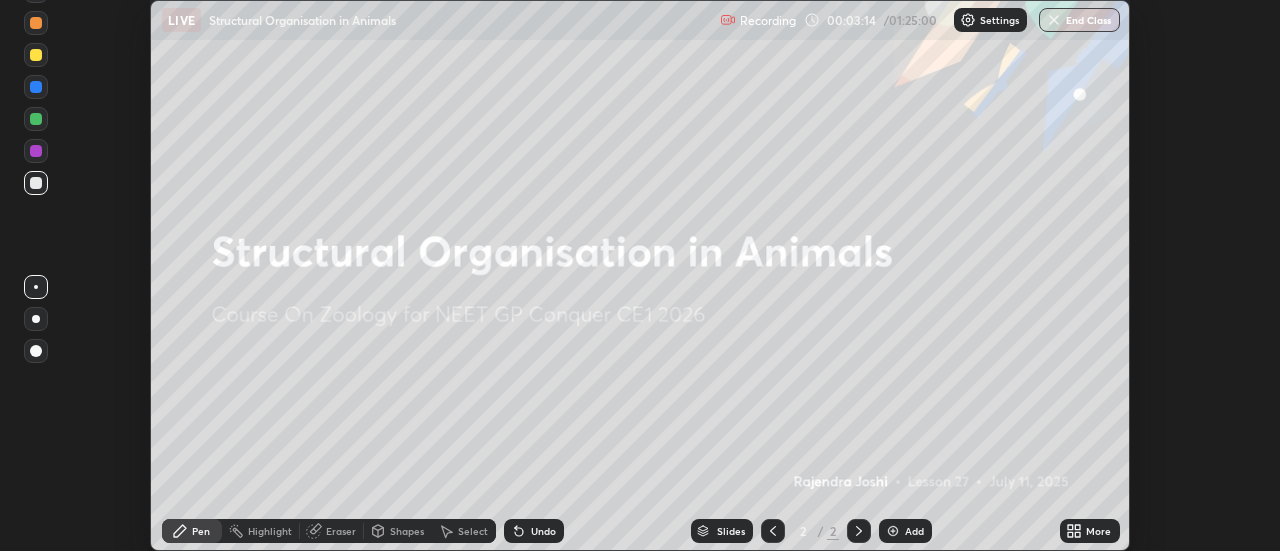 click 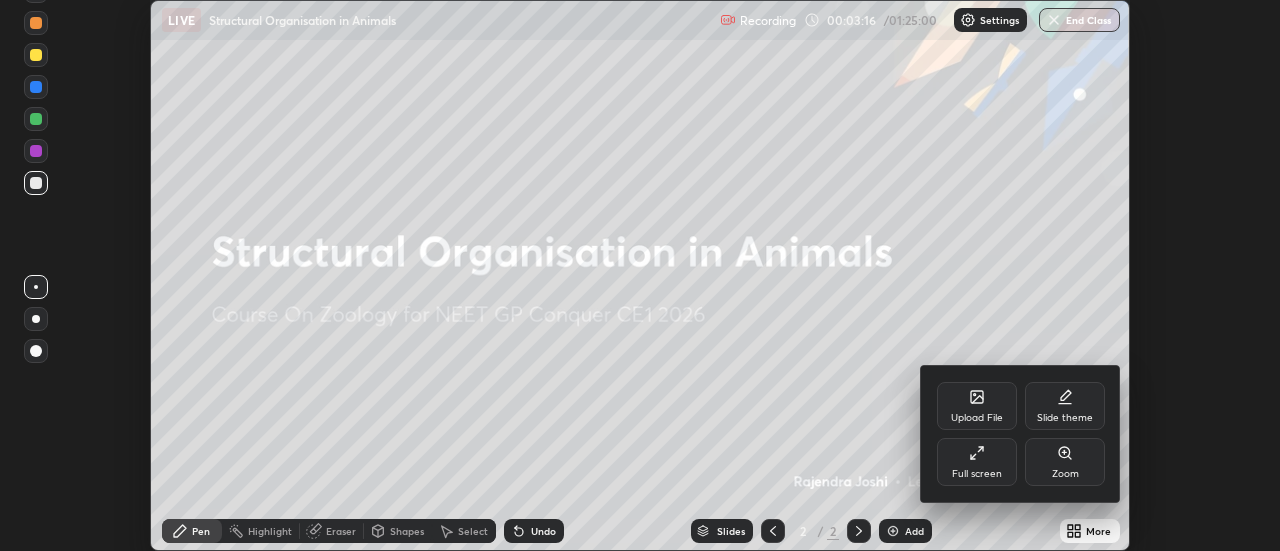 click 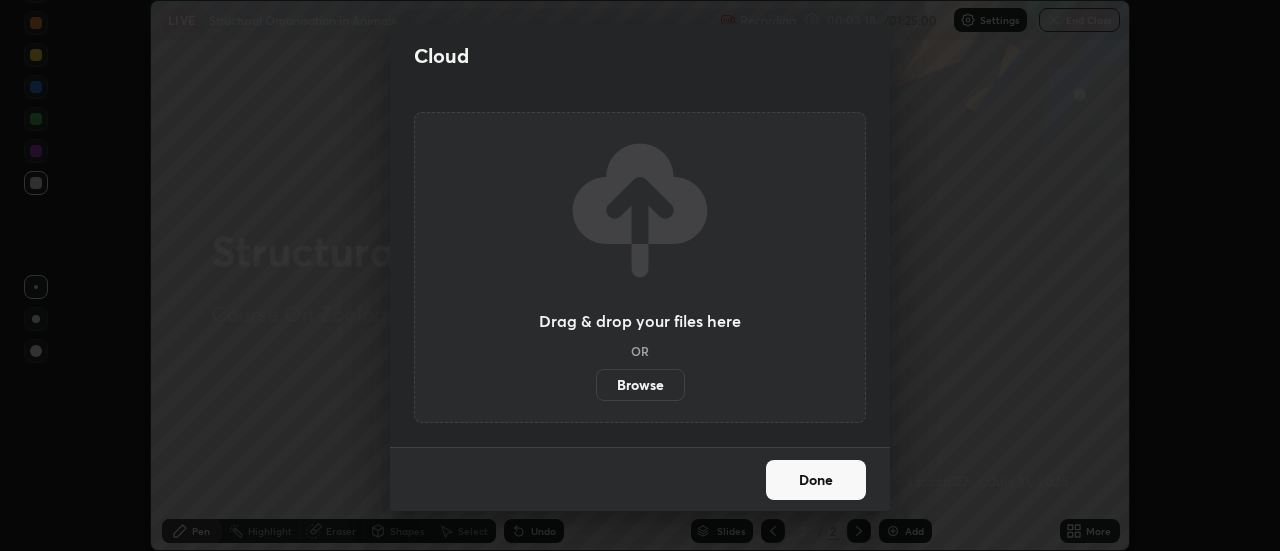 click on "Browse" at bounding box center (640, 385) 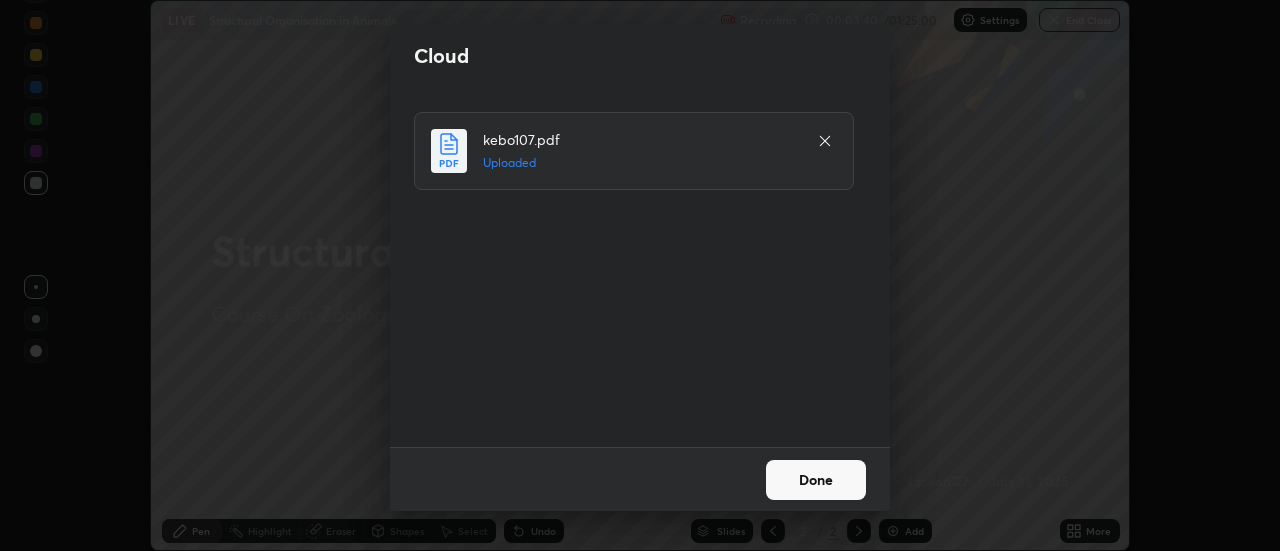 click on "Done" at bounding box center (816, 480) 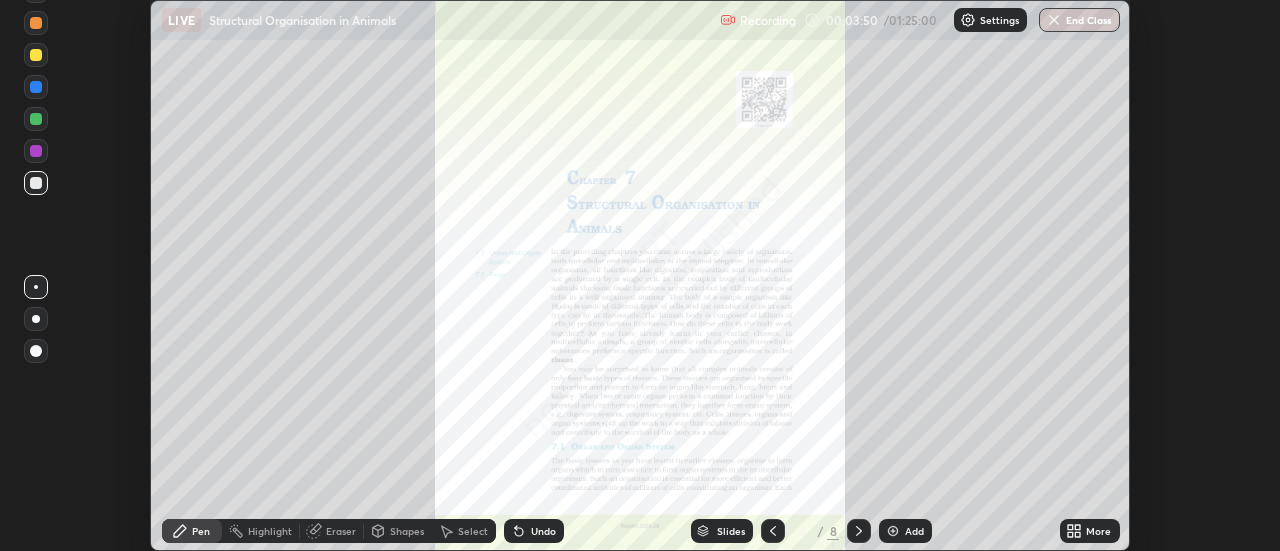 click 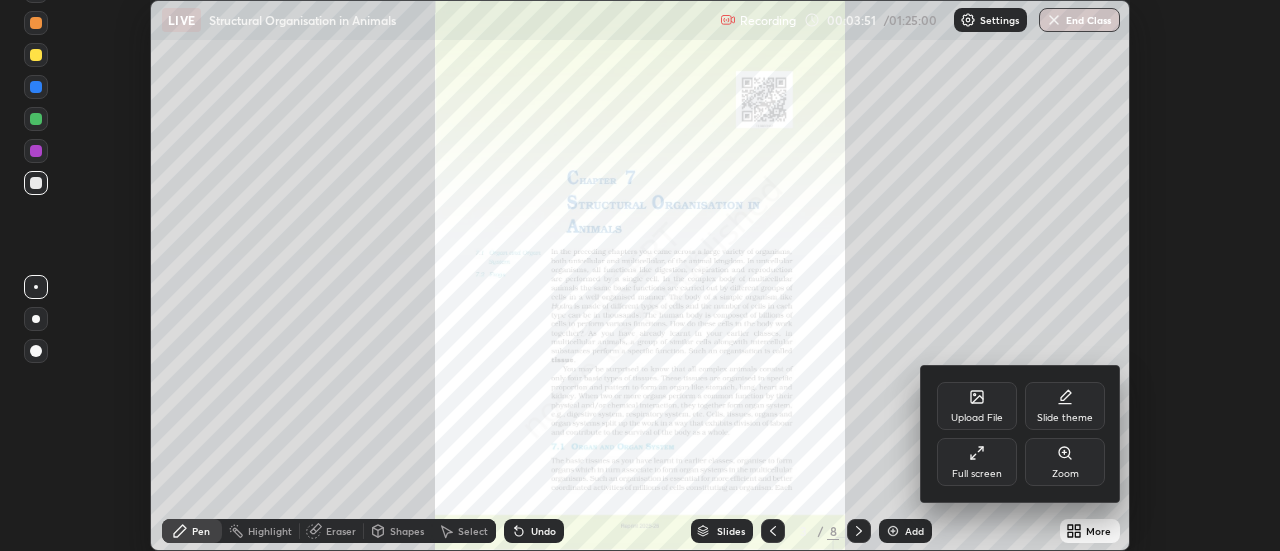 click 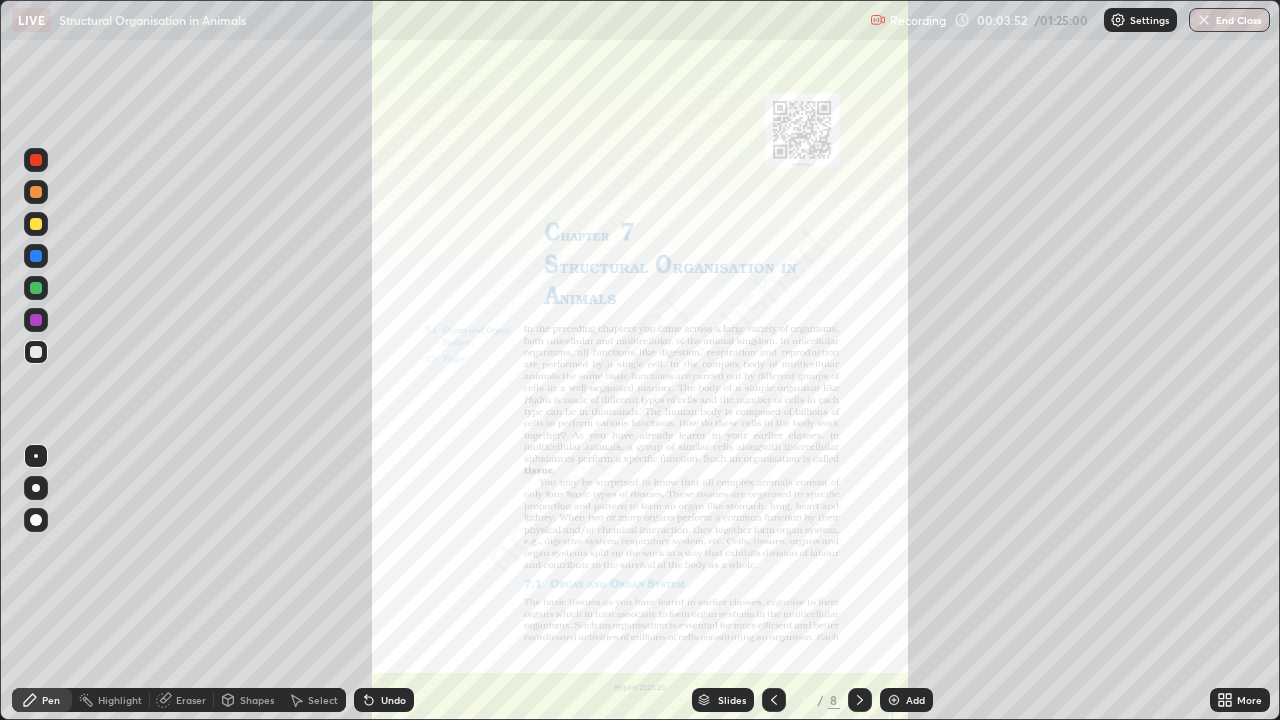 scroll, scrollTop: 99280, scrollLeft: 98720, axis: both 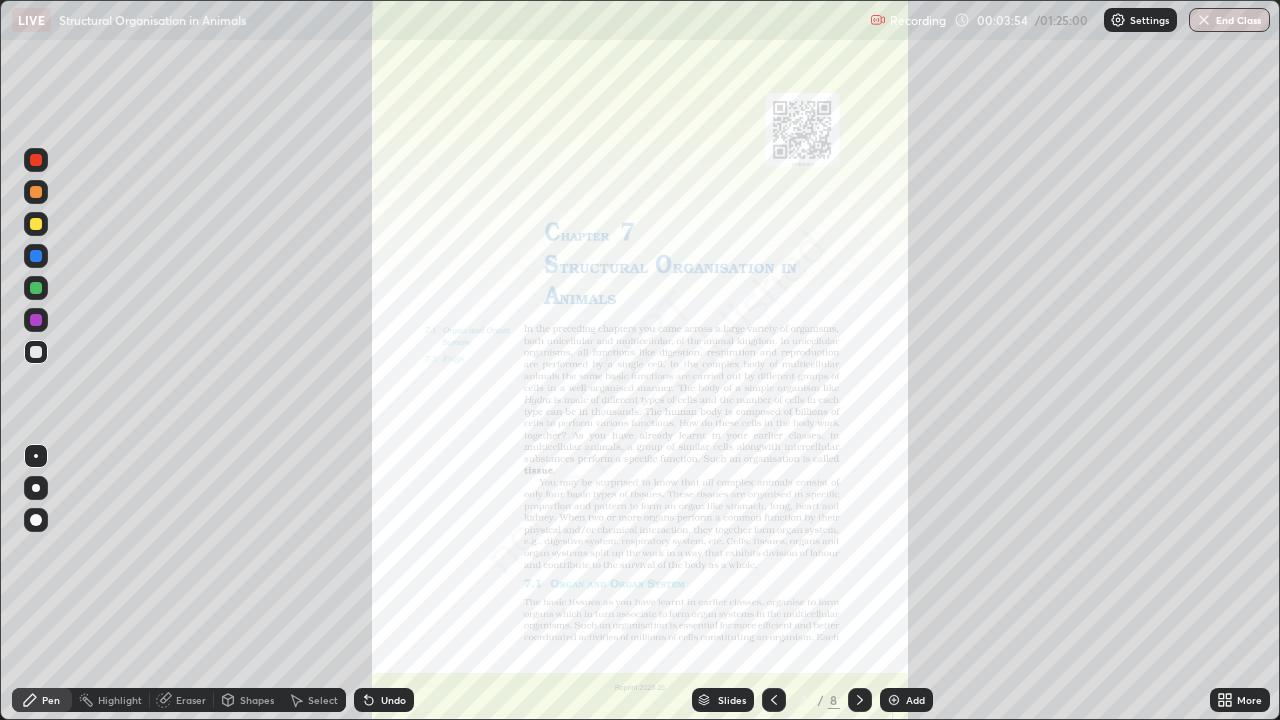 click 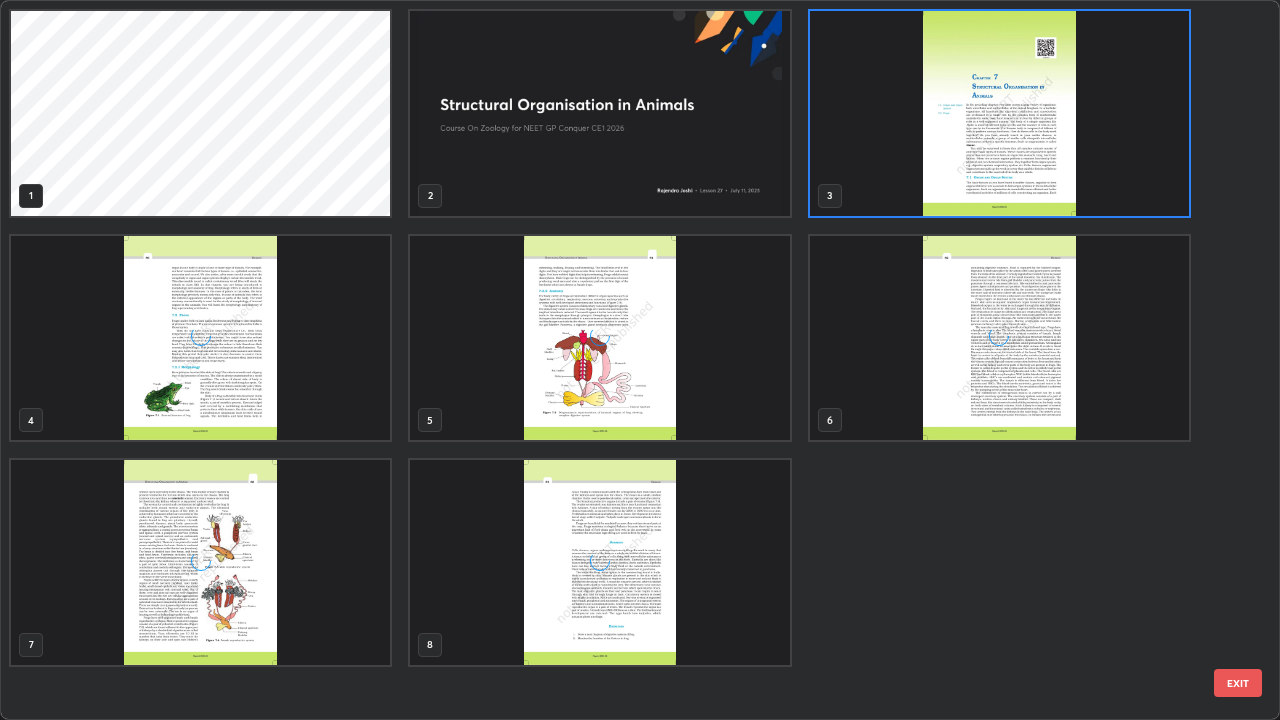 scroll, scrollTop: 7, scrollLeft: 11, axis: both 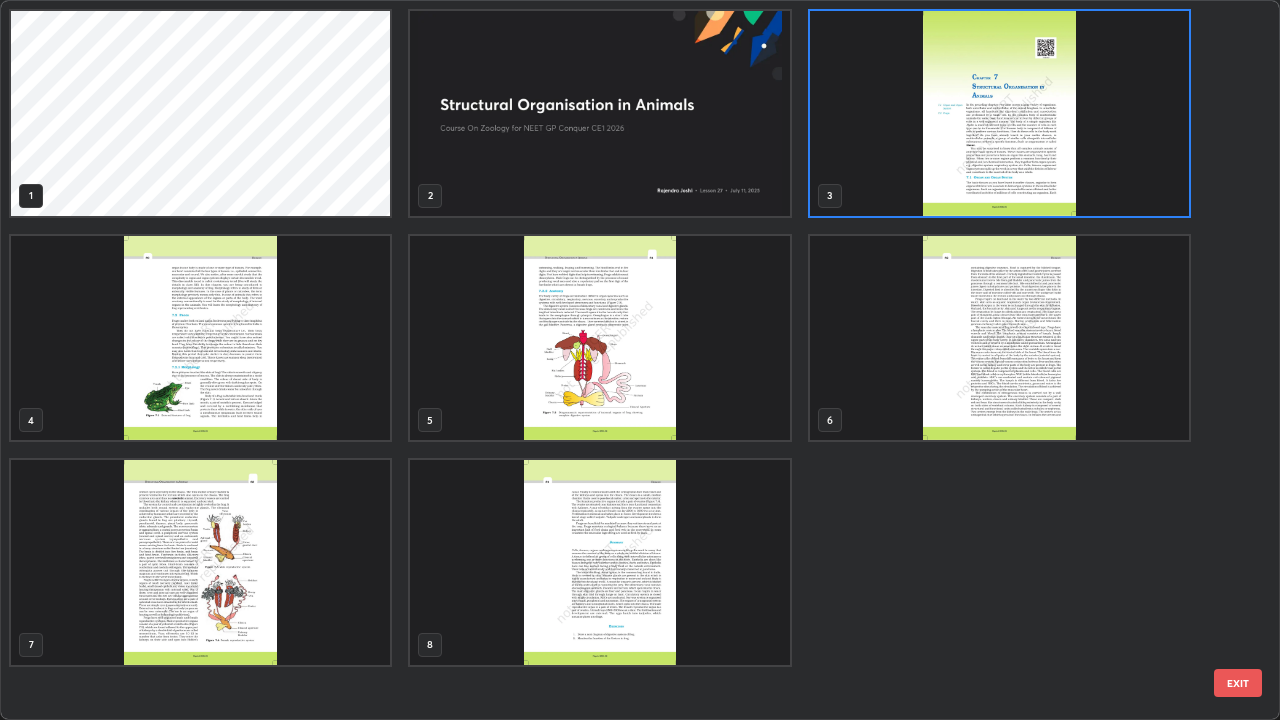 click on "1 2 3 4 5 6 7 8" at bounding box center [600, 338] 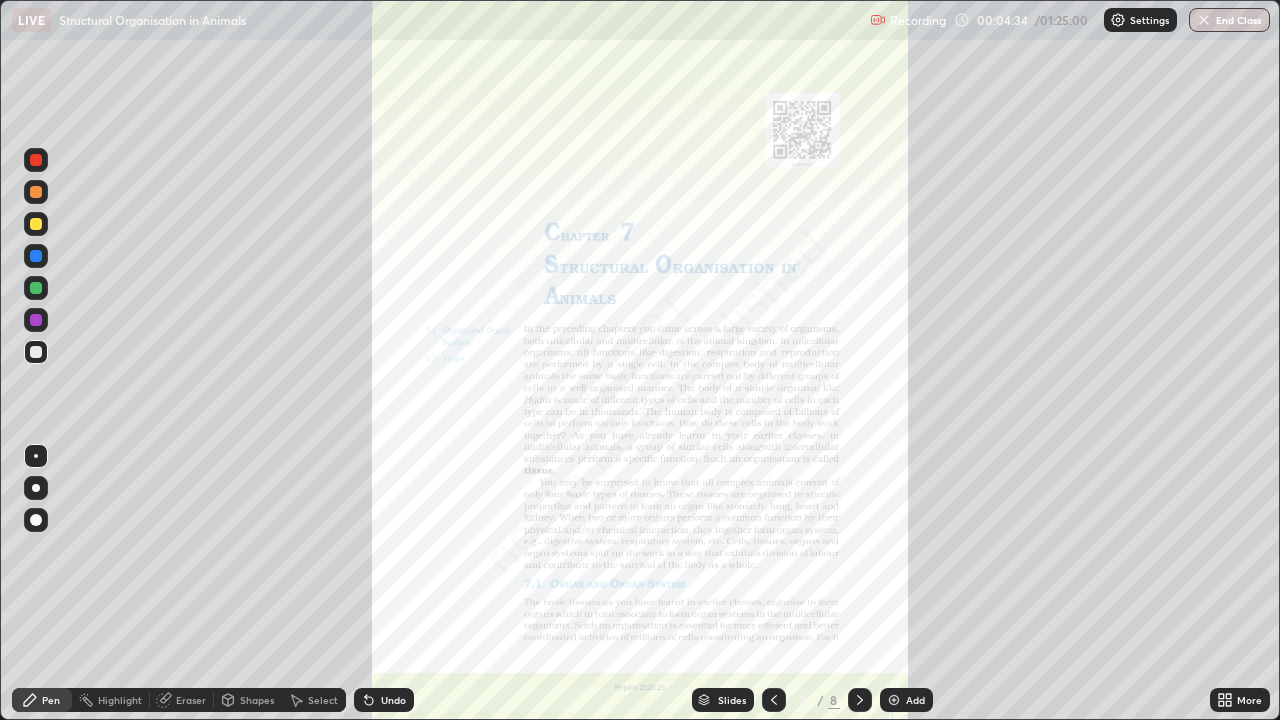 click at bounding box center [894, 700] 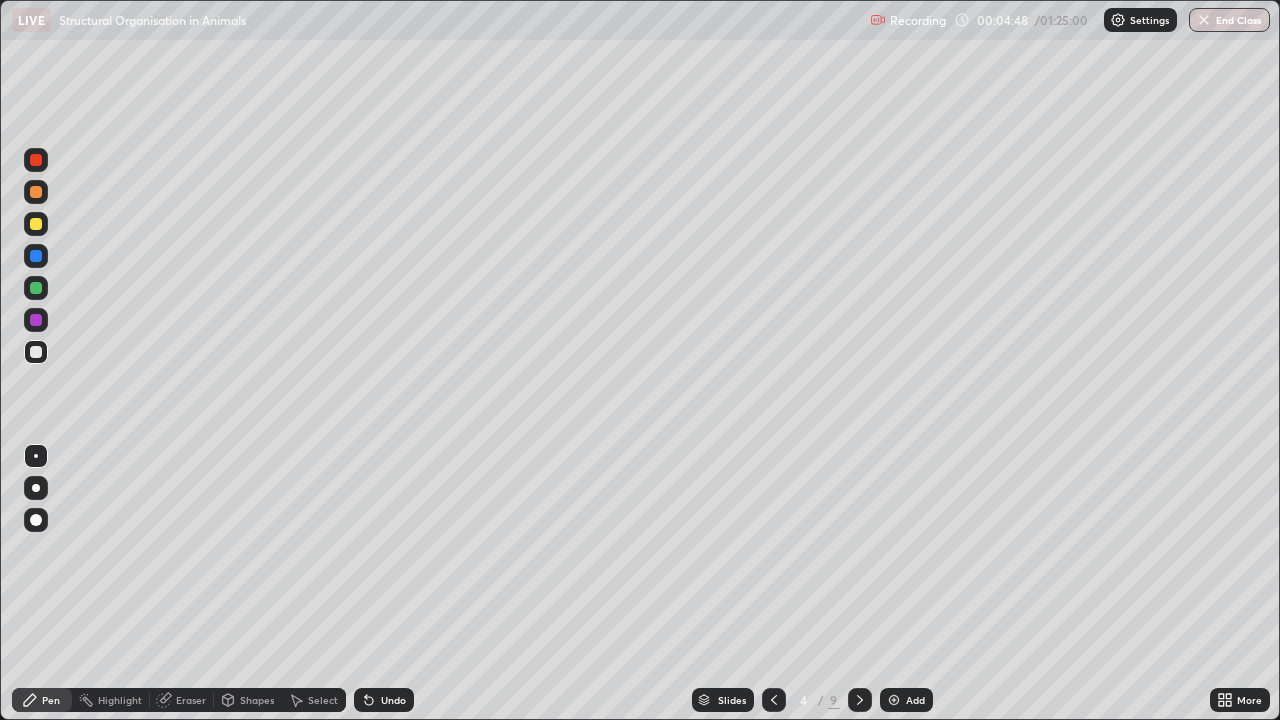 click on "Slides 4 / 9 Add" at bounding box center (812, 700) 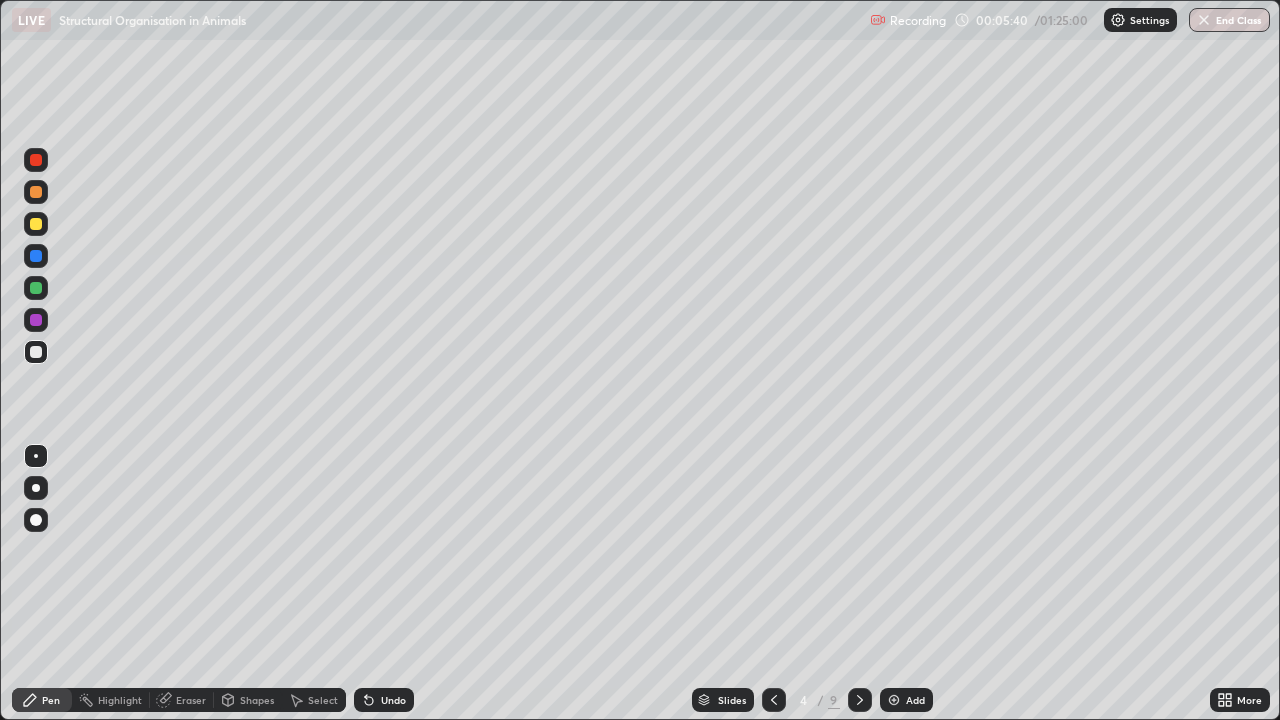 click 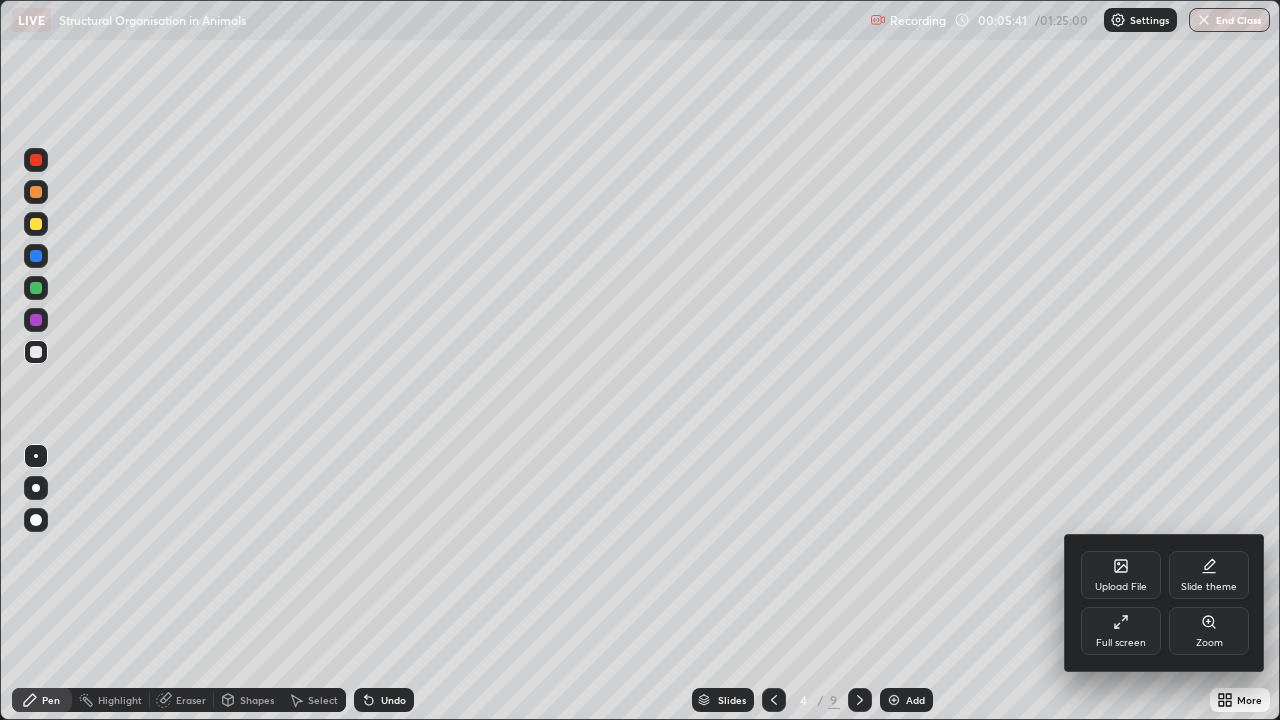 click on "Full screen" at bounding box center (1121, 631) 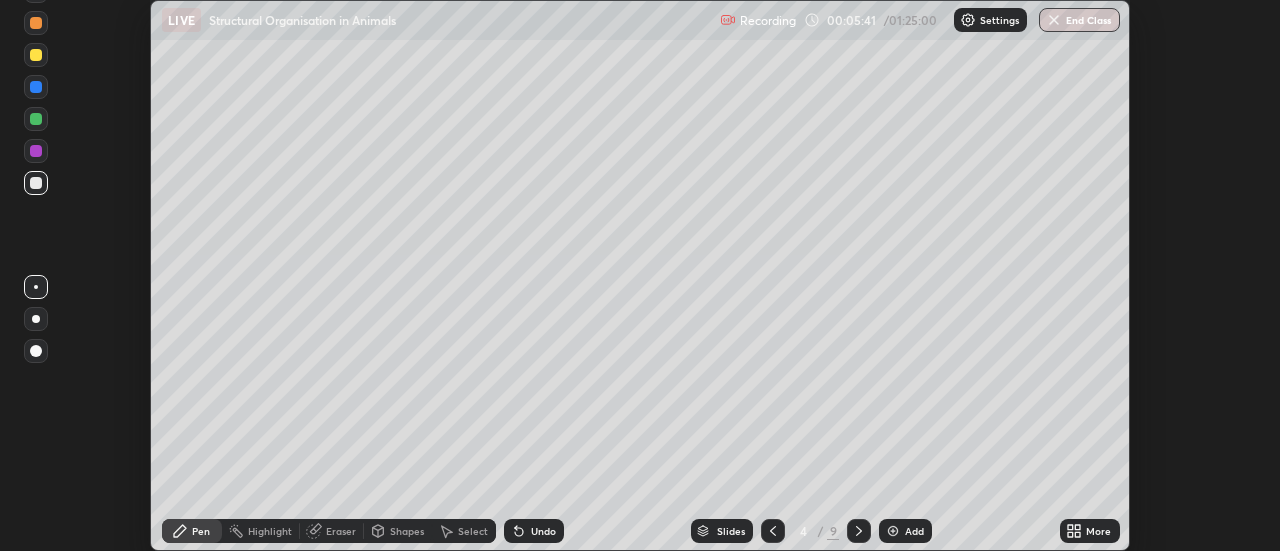 scroll, scrollTop: 551, scrollLeft: 1280, axis: both 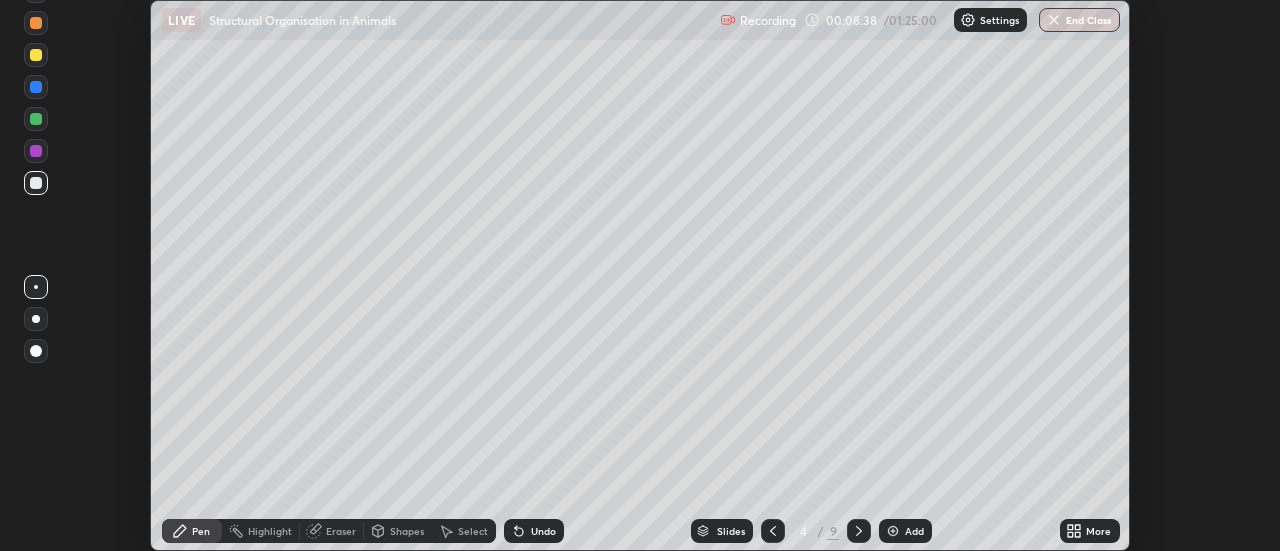 click 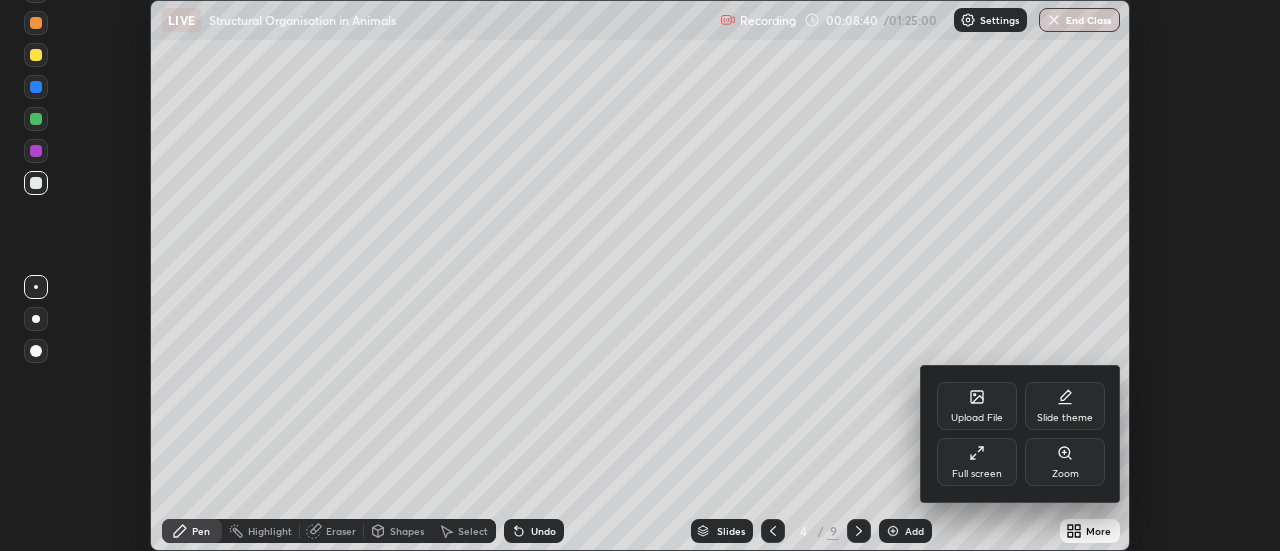 click at bounding box center (640, 275) 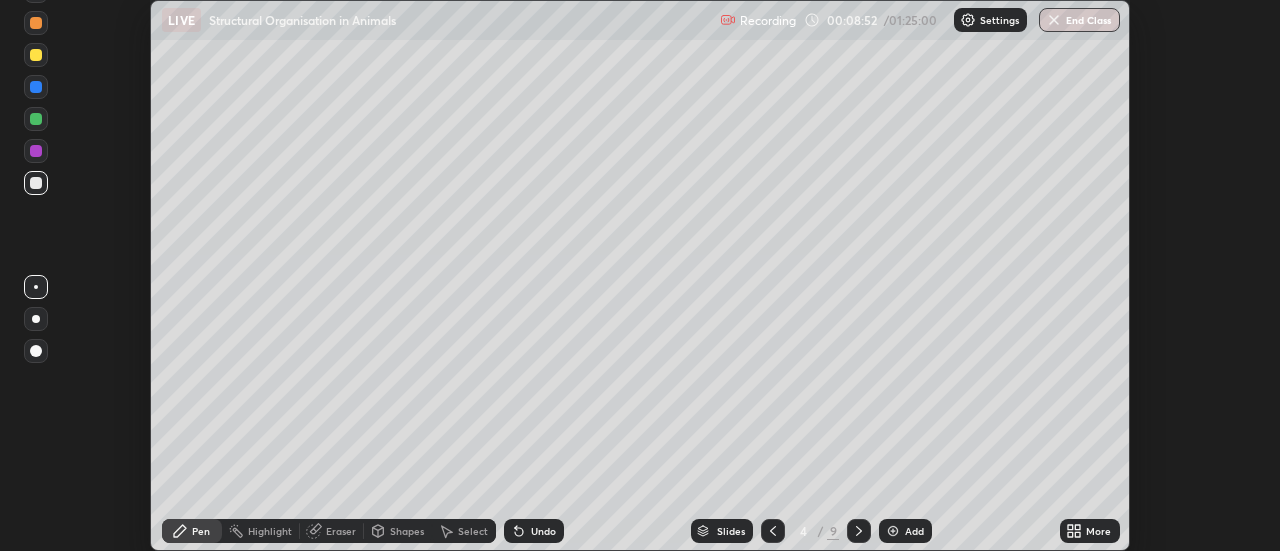 click 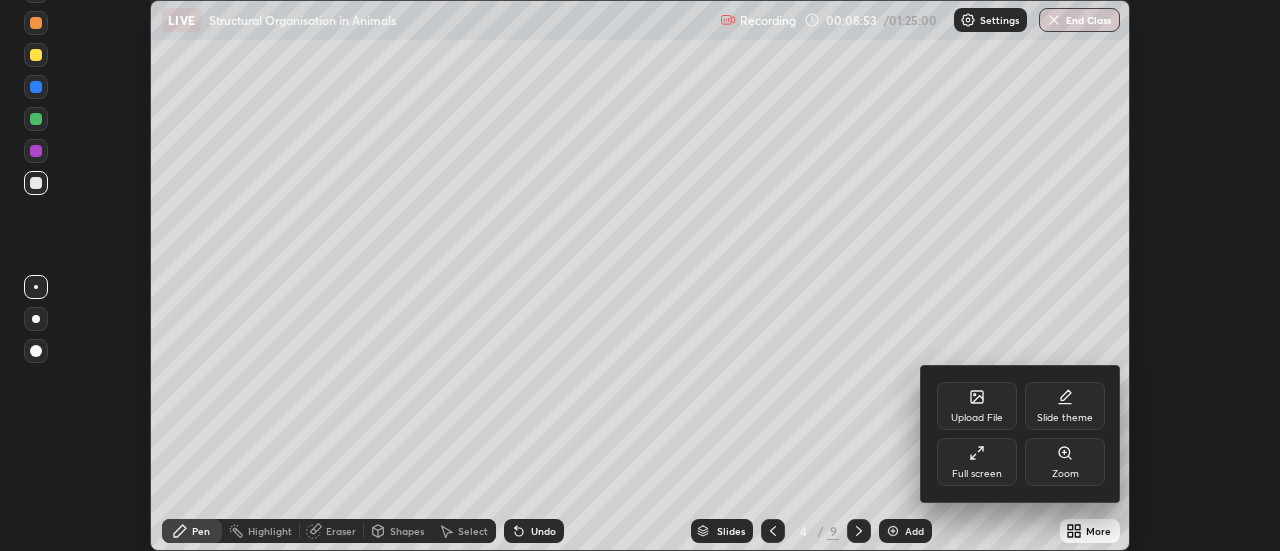 click on "Upload File" at bounding box center (977, 406) 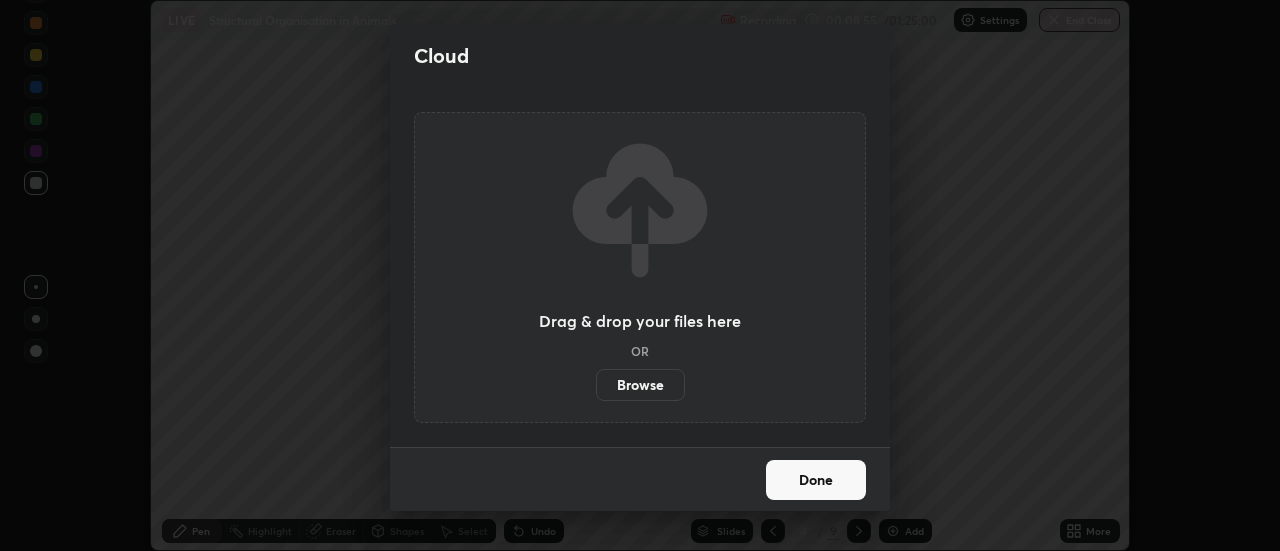 click on "Browse" at bounding box center (640, 385) 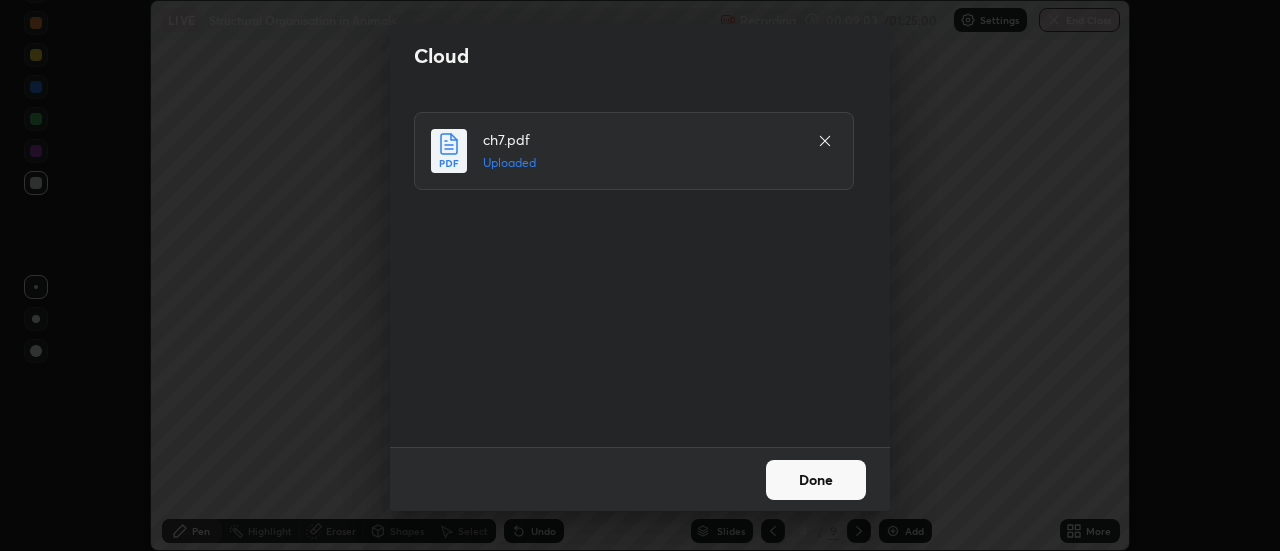 click on "Done" at bounding box center (816, 480) 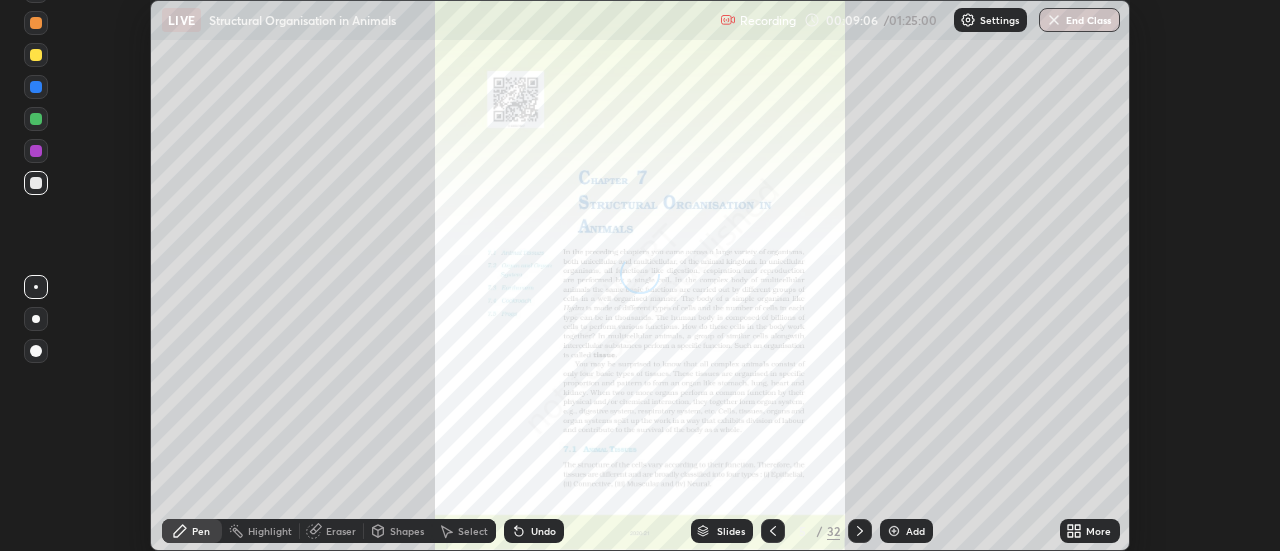 click 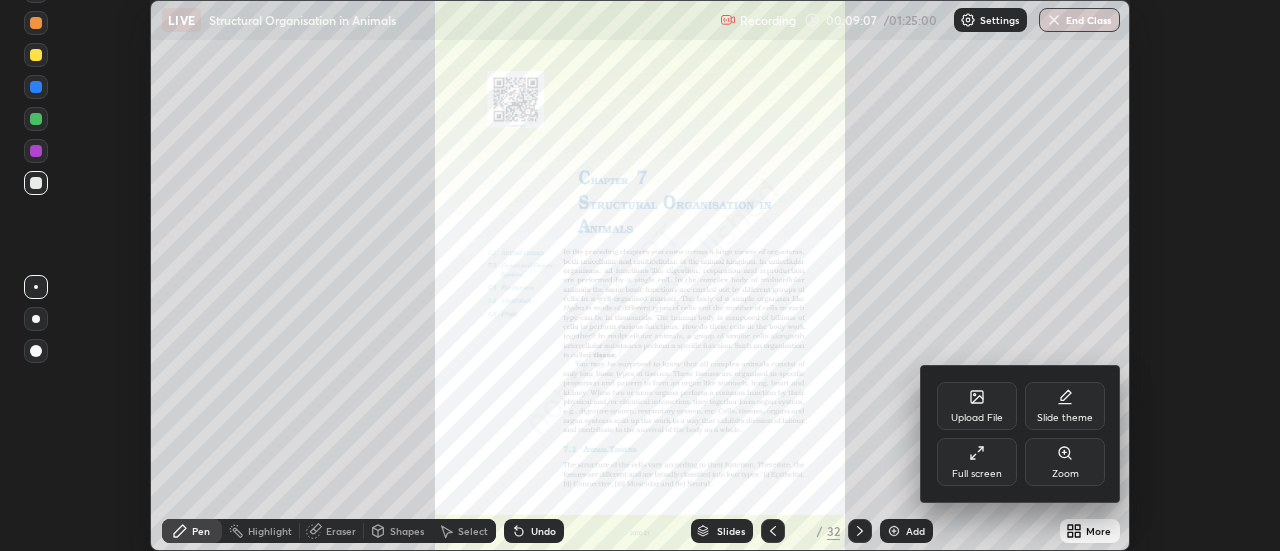 click on "Full screen" at bounding box center [977, 474] 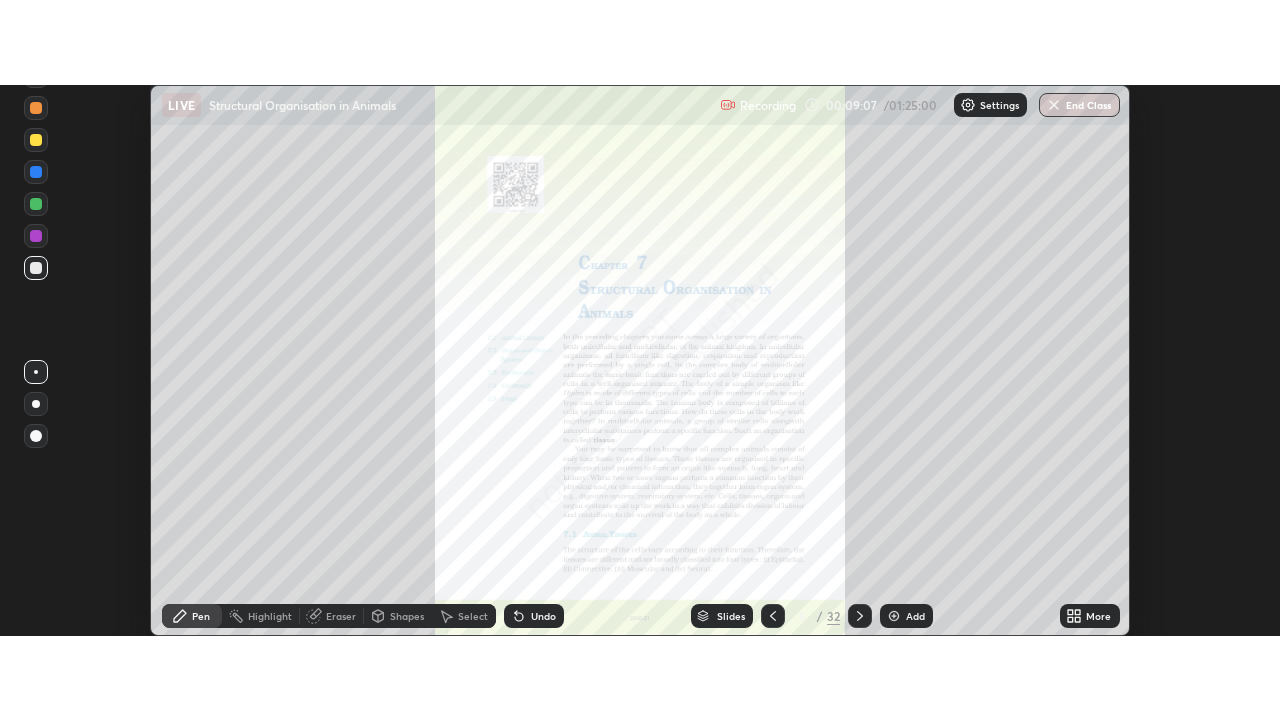 scroll, scrollTop: 99280, scrollLeft: 98720, axis: both 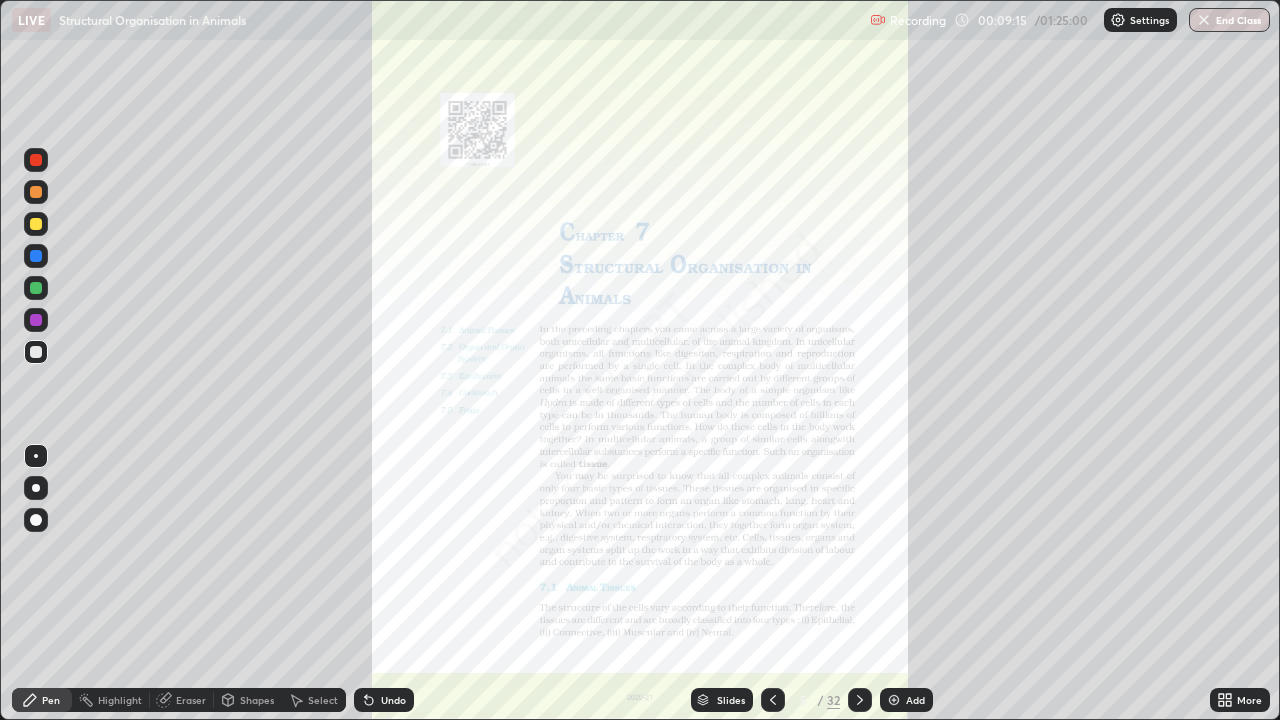 click 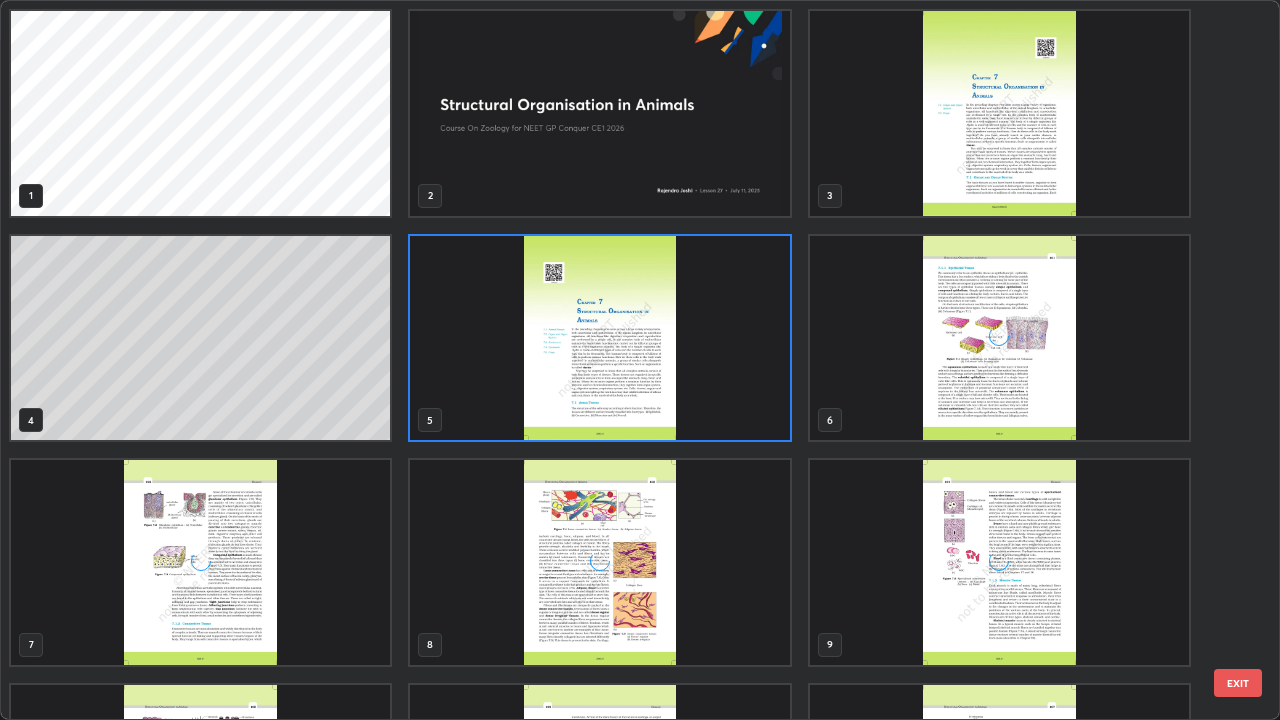 scroll, scrollTop: 7, scrollLeft: 11, axis: both 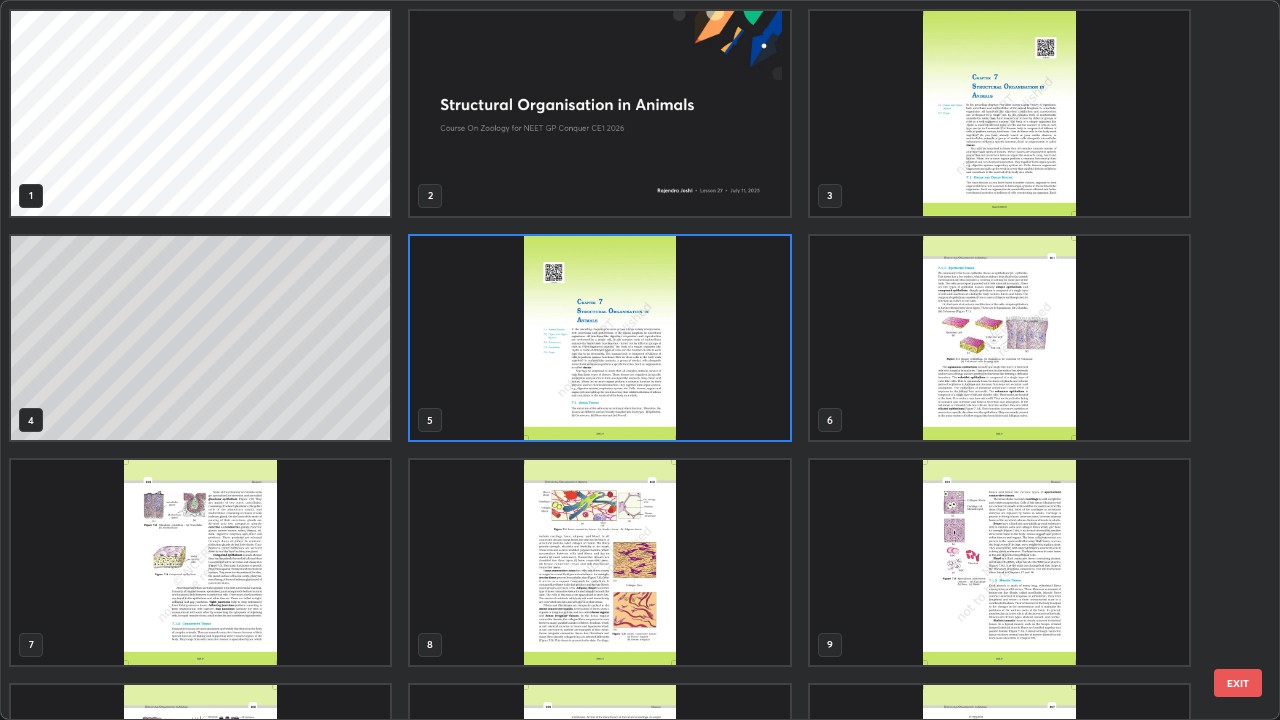 click on "EXIT" at bounding box center [1238, 683] 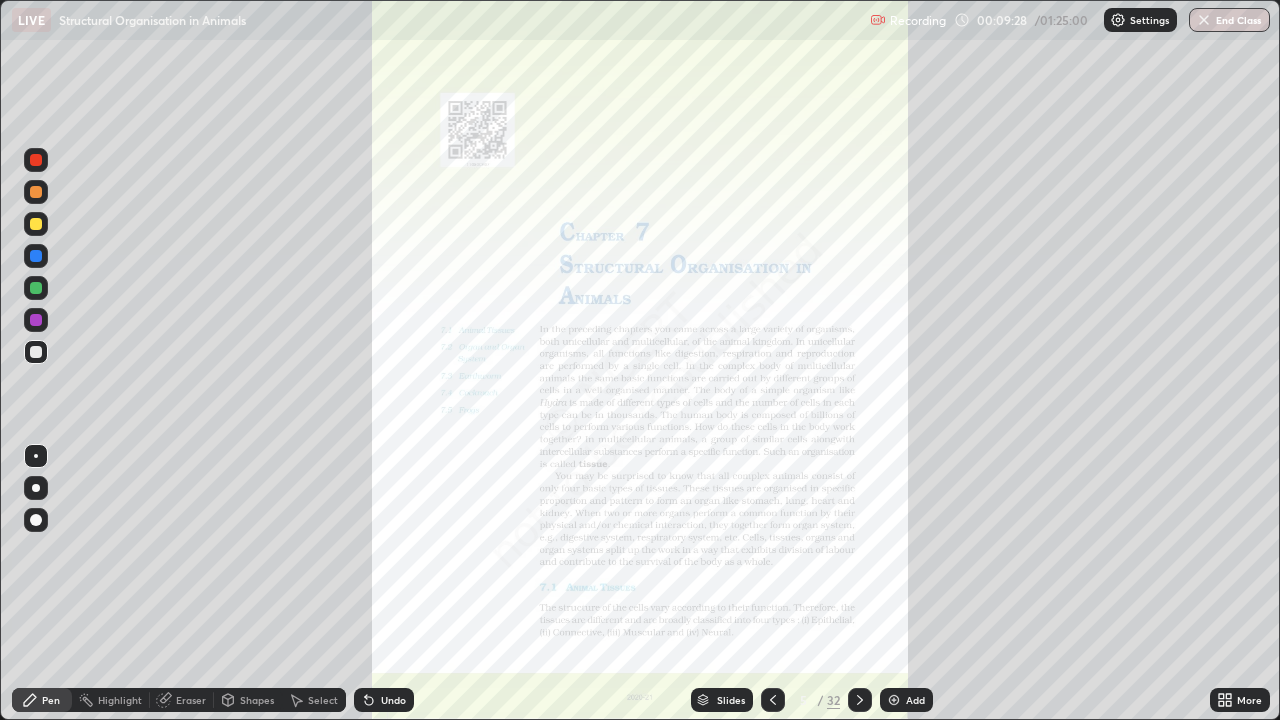click at bounding box center (894, 700) 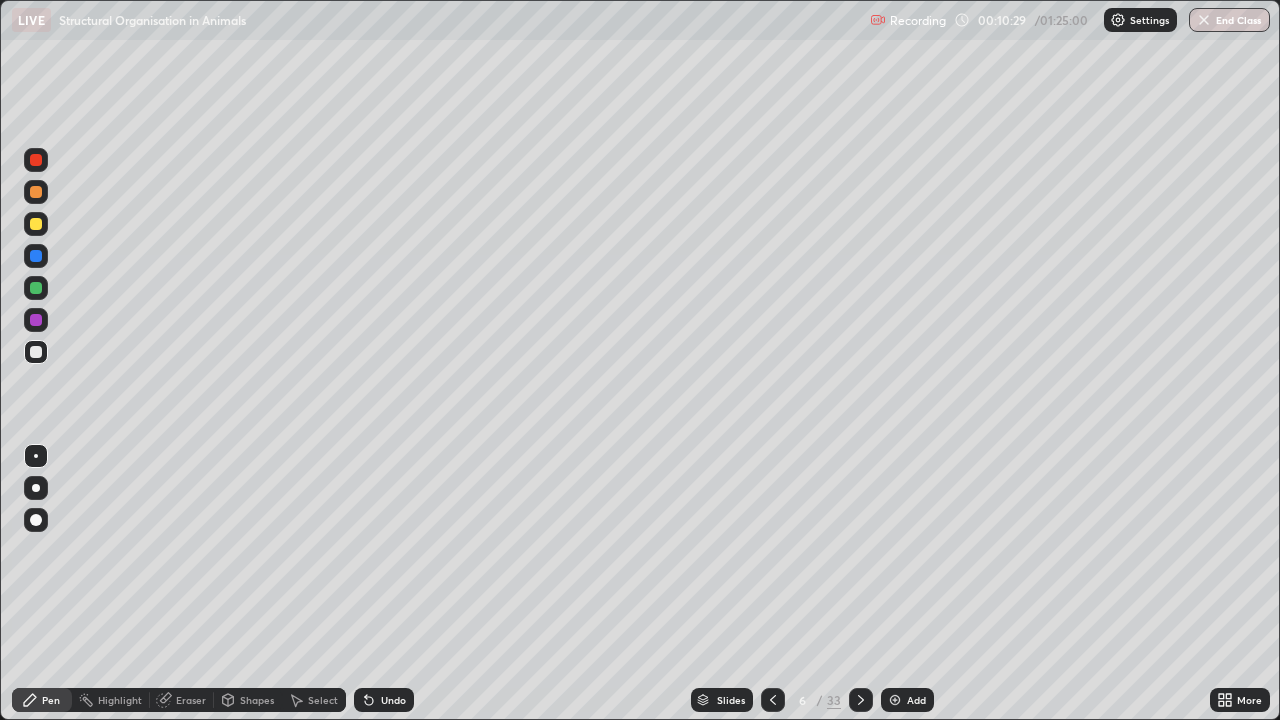click on "Slides" at bounding box center [731, 700] 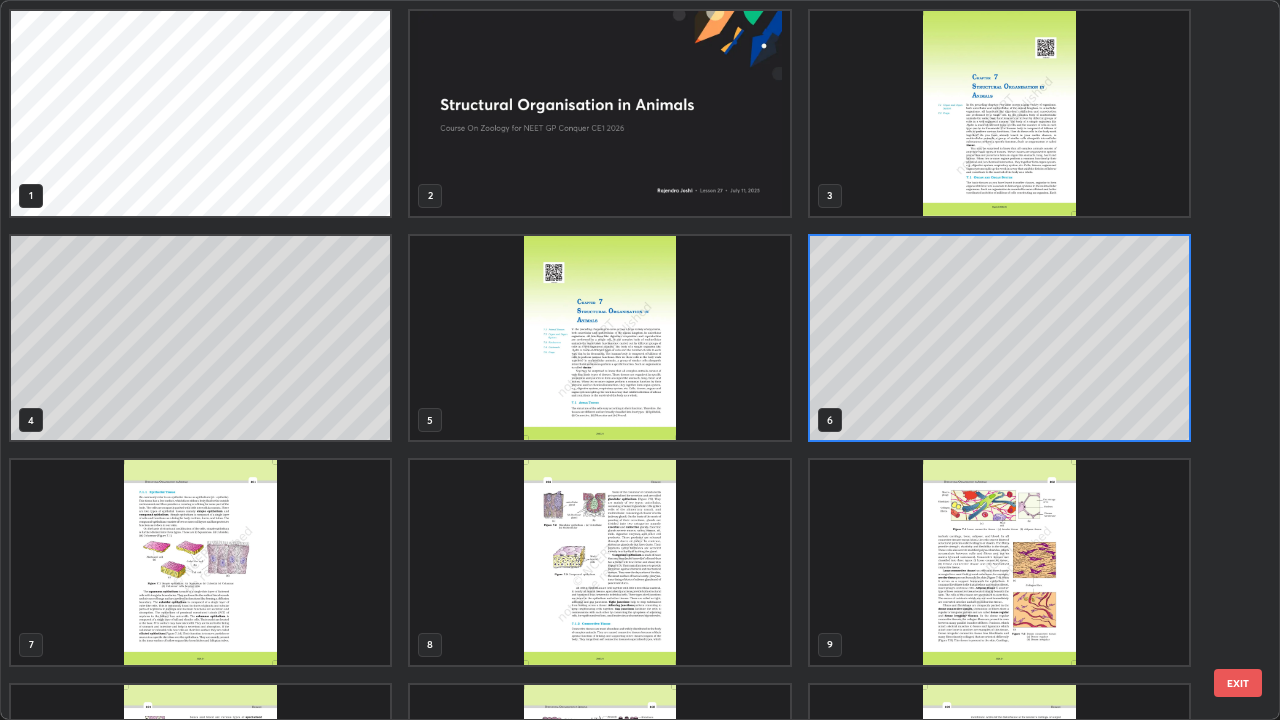 scroll, scrollTop: 7, scrollLeft: 11, axis: both 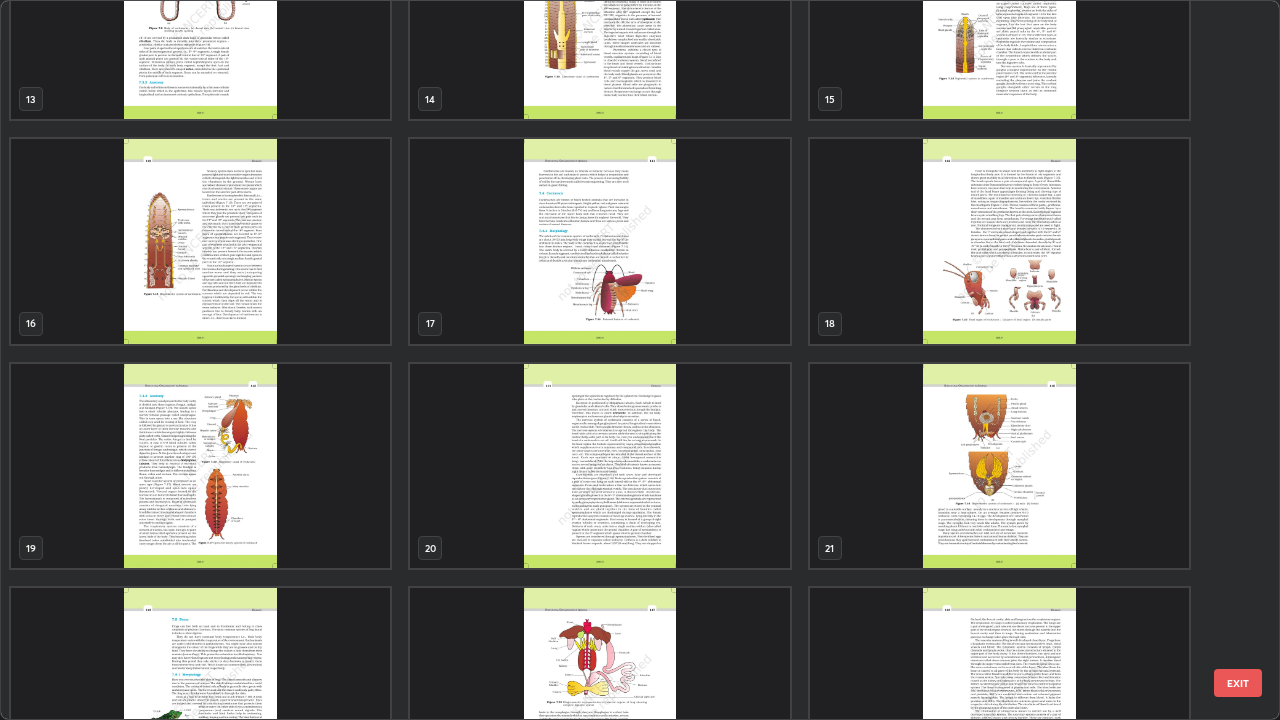 click at bounding box center [599, 241] 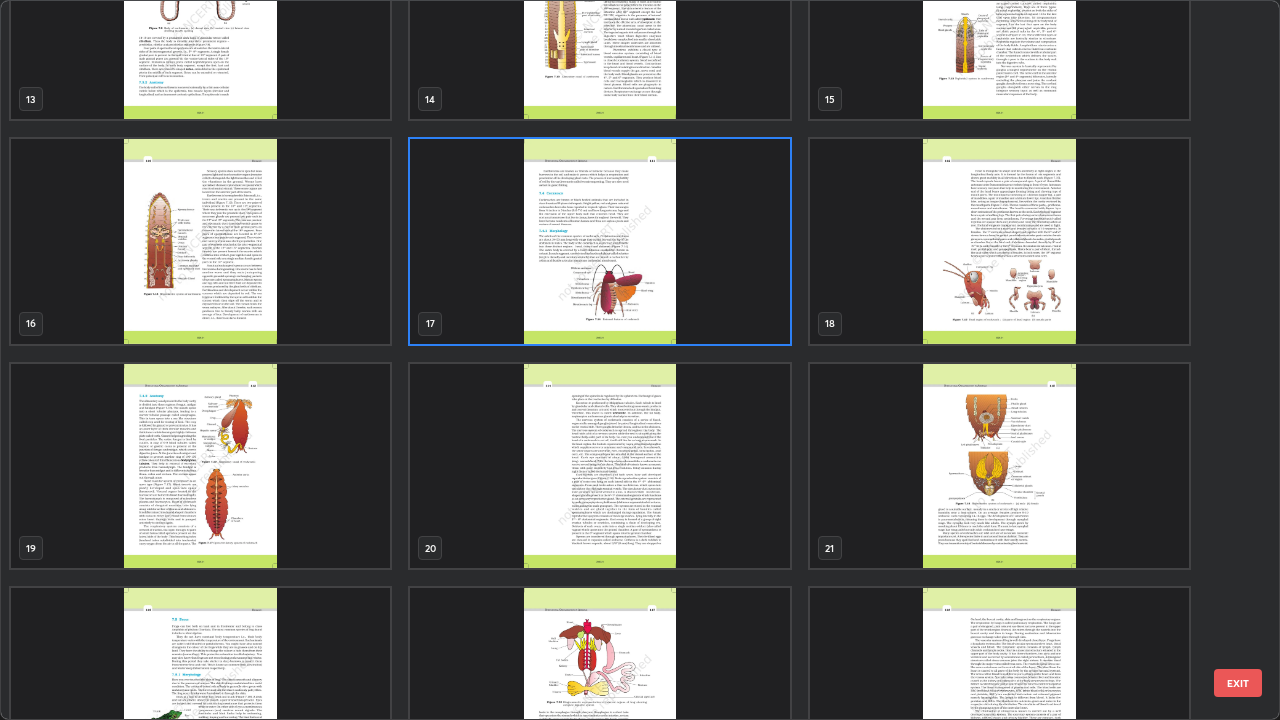 click at bounding box center [599, 241] 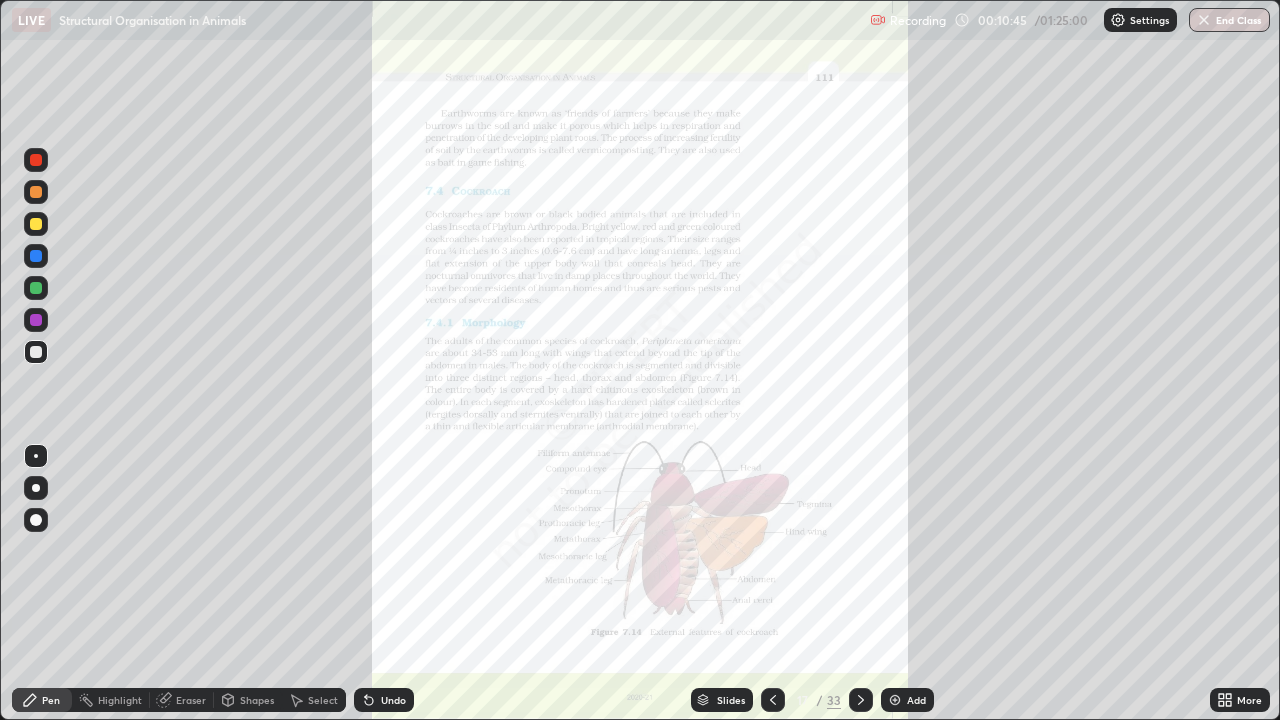 click 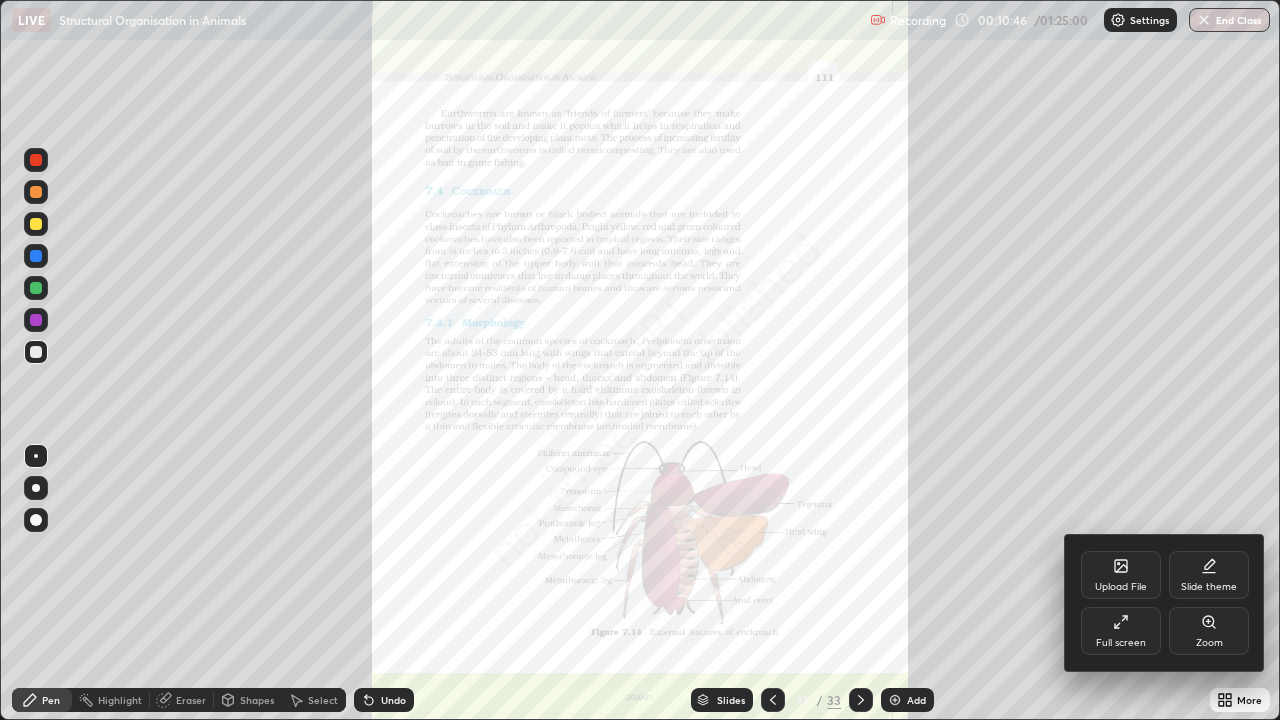 click 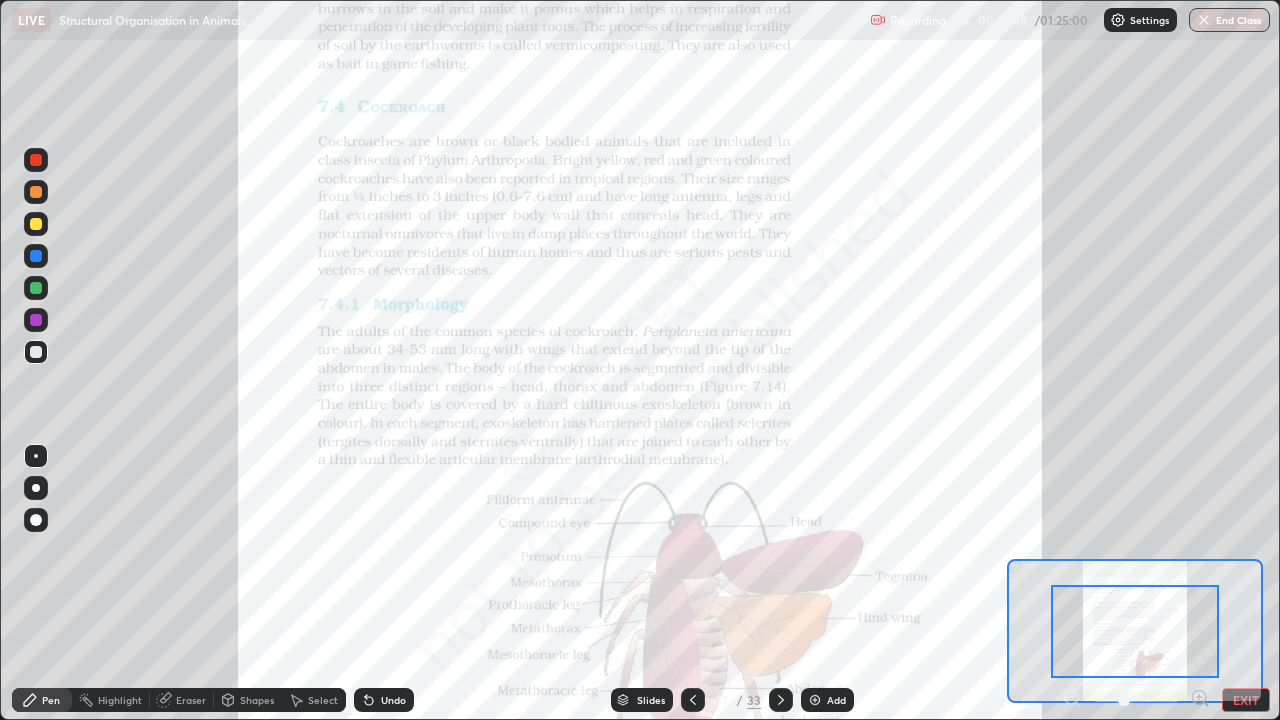 click 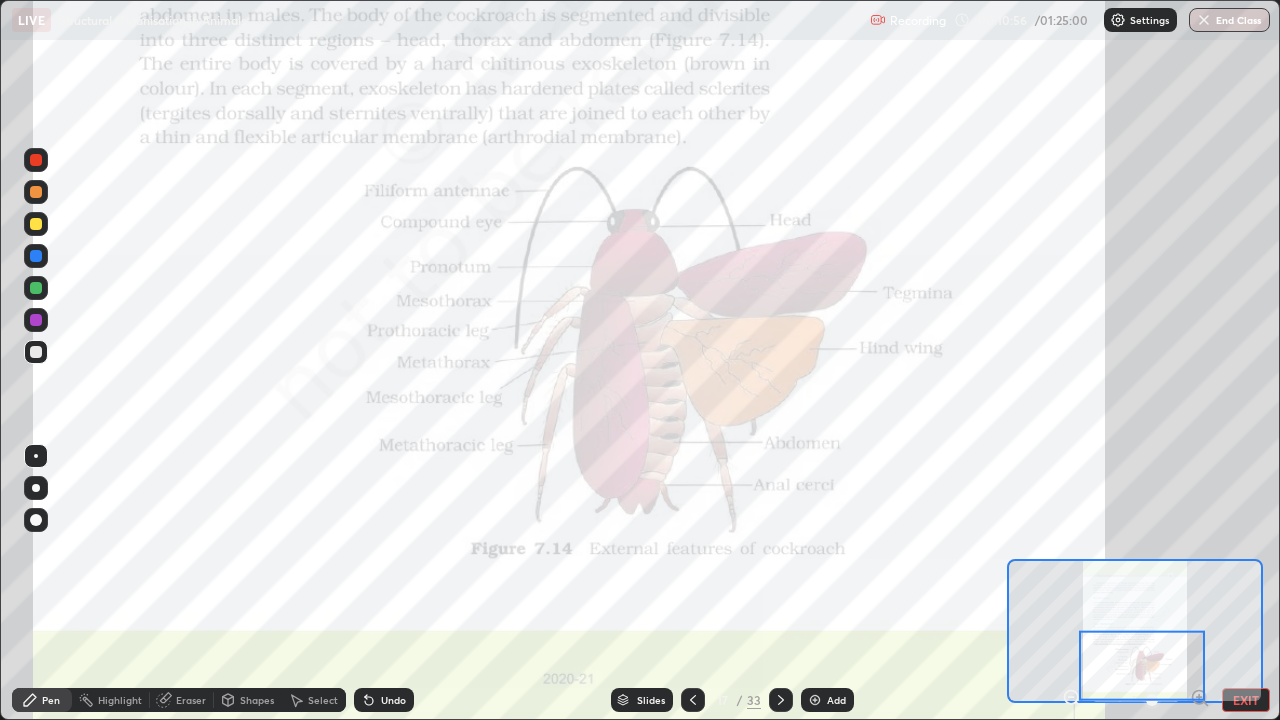 click at bounding box center [36, 160] 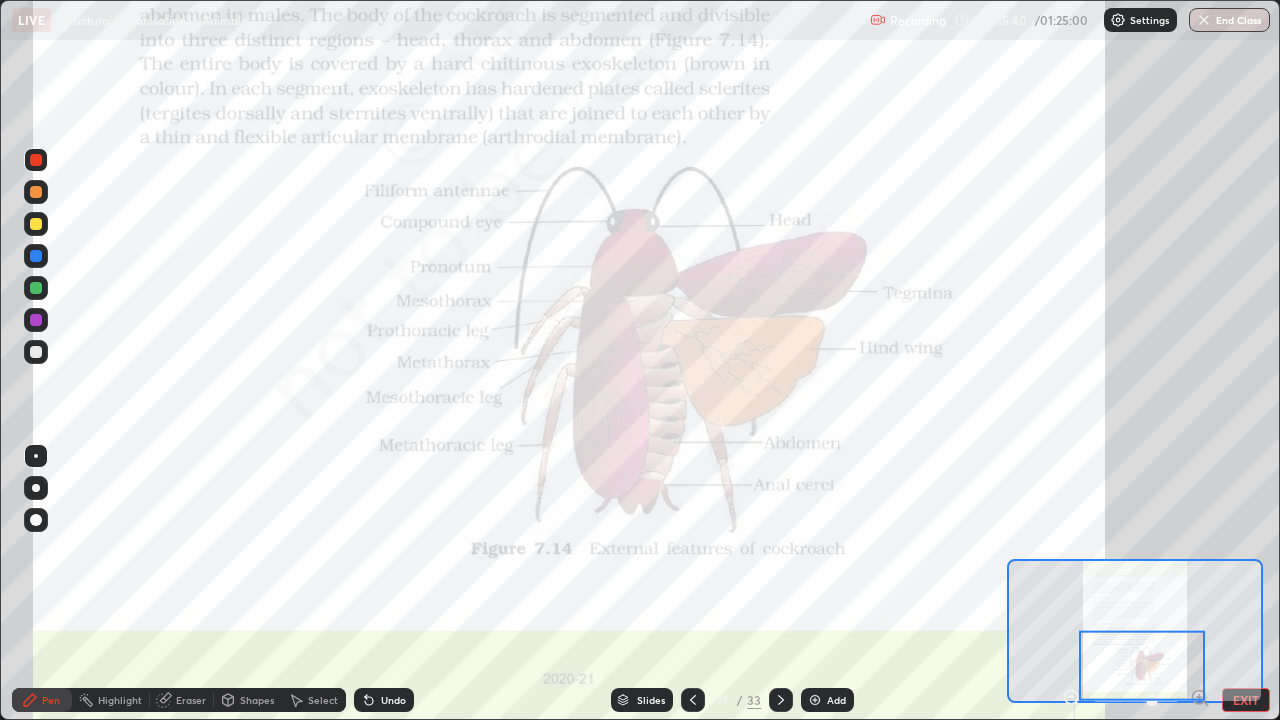click at bounding box center [36, 256] 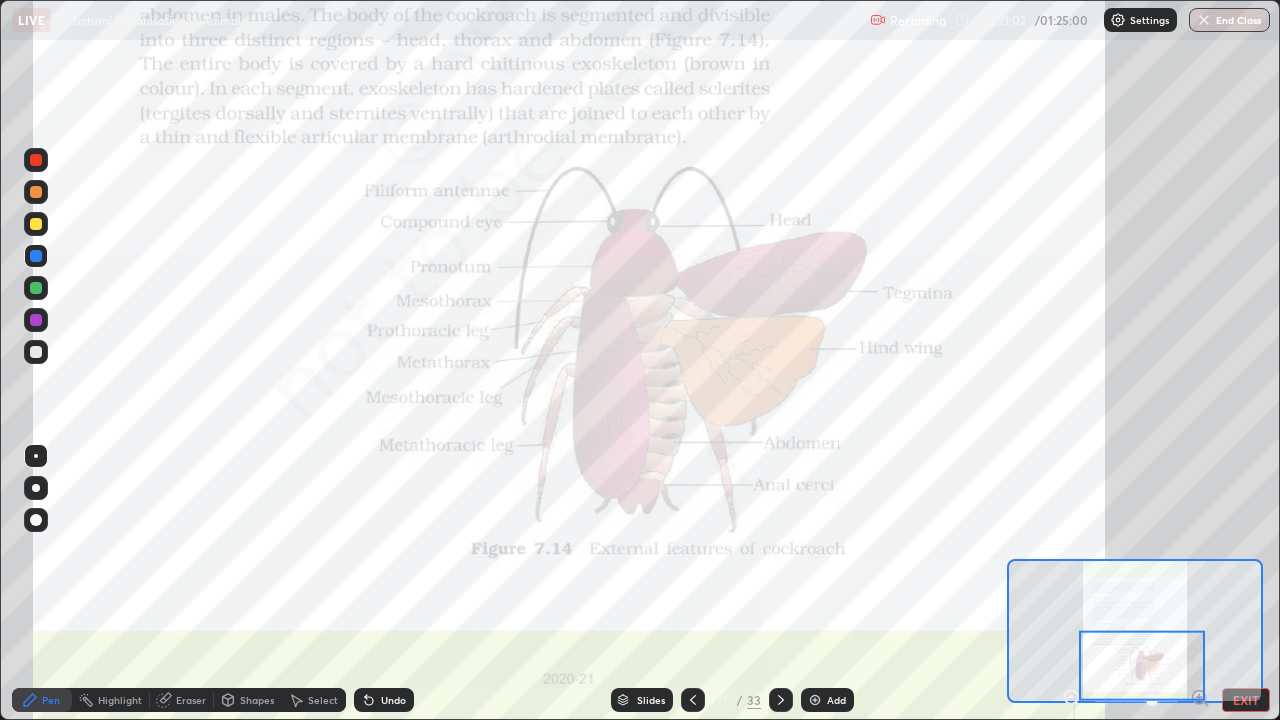 click 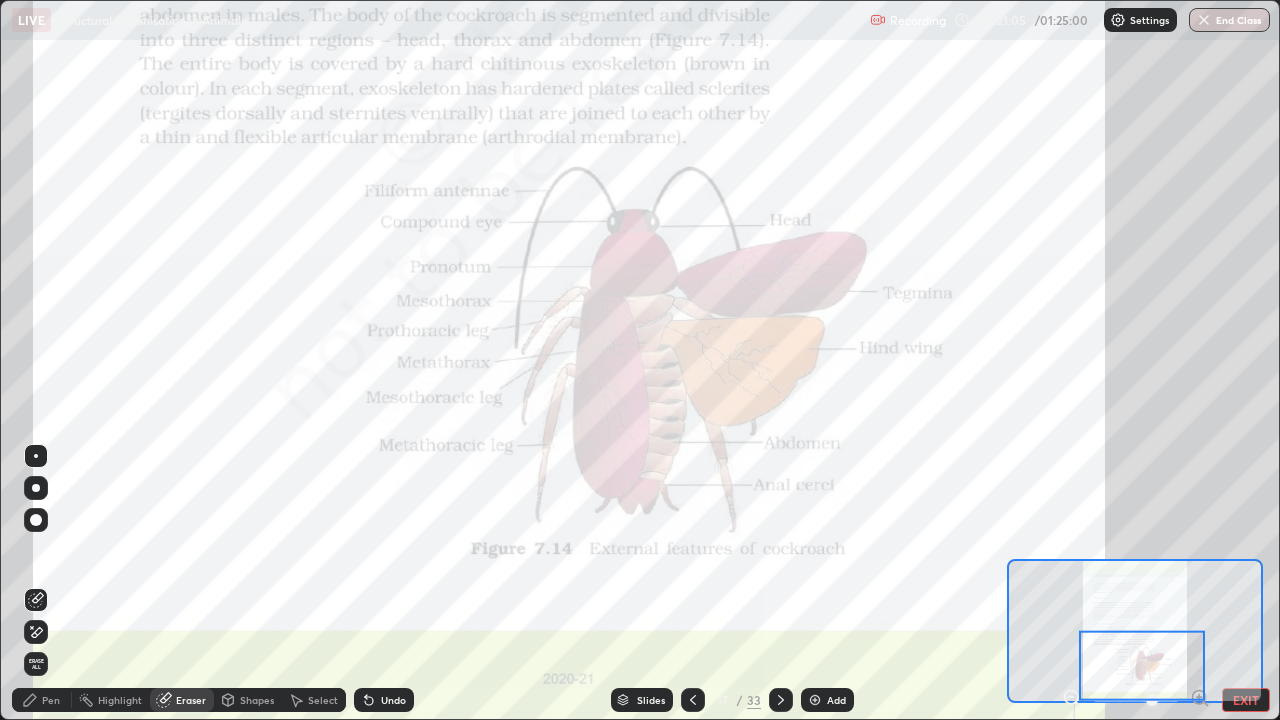 click on "Eraser" at bounding box center (182, 700) 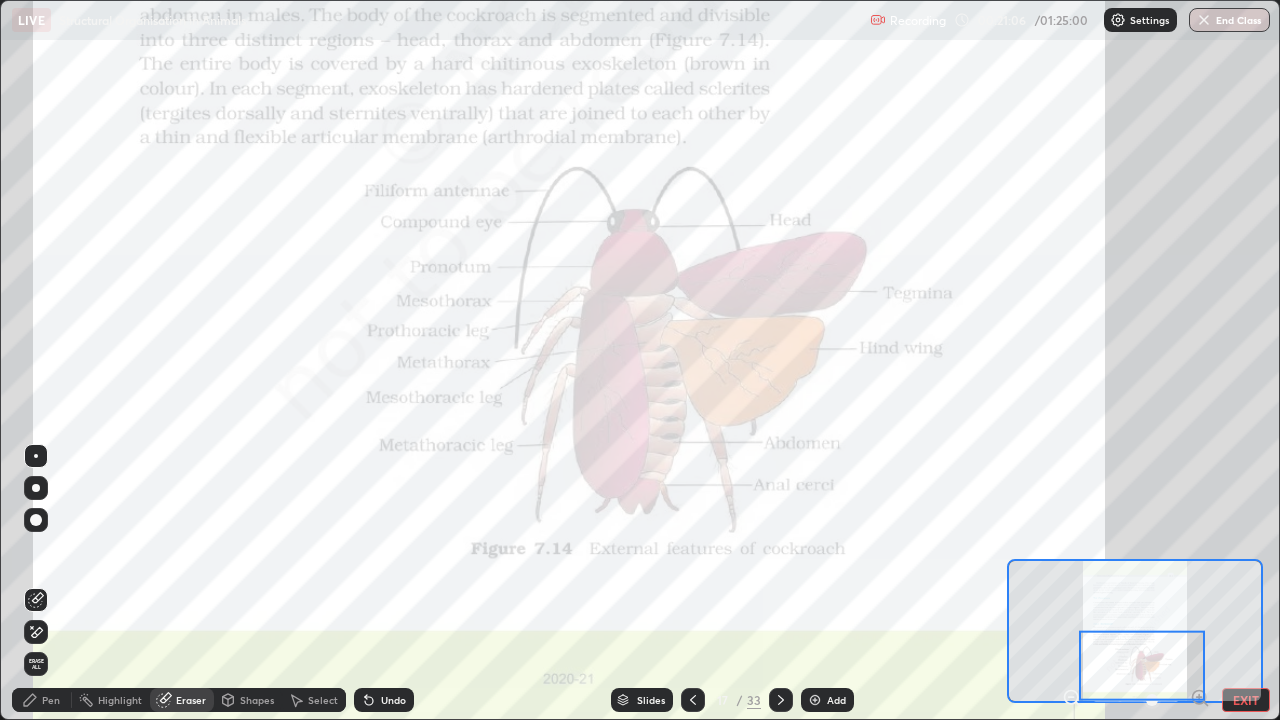 click 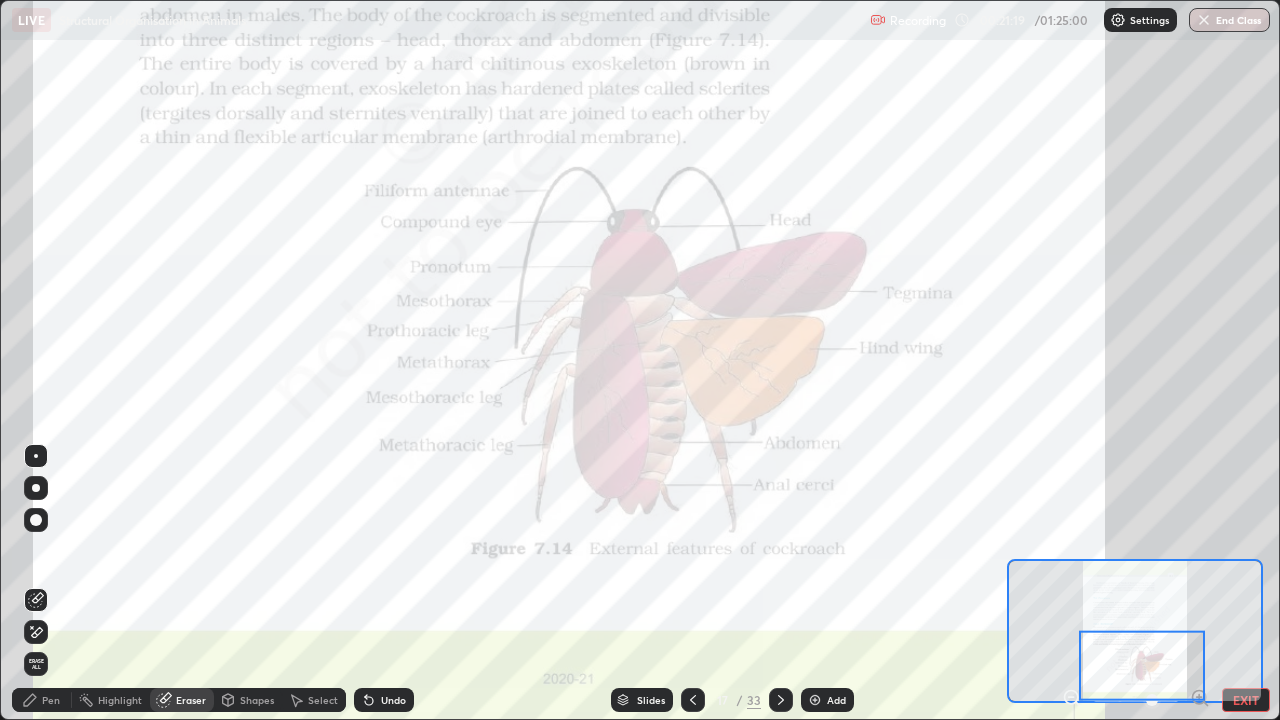 click on "Pen" at bounding box center (51, 700) 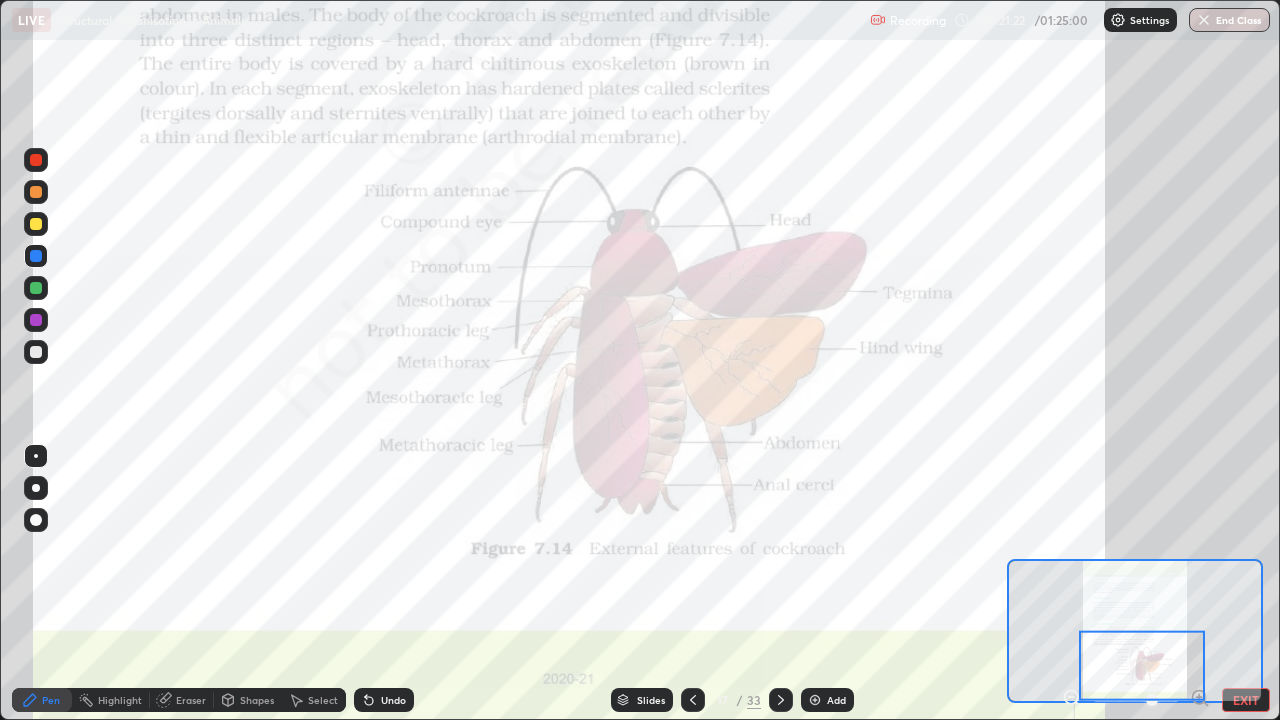click at bounding box center (36, 160) 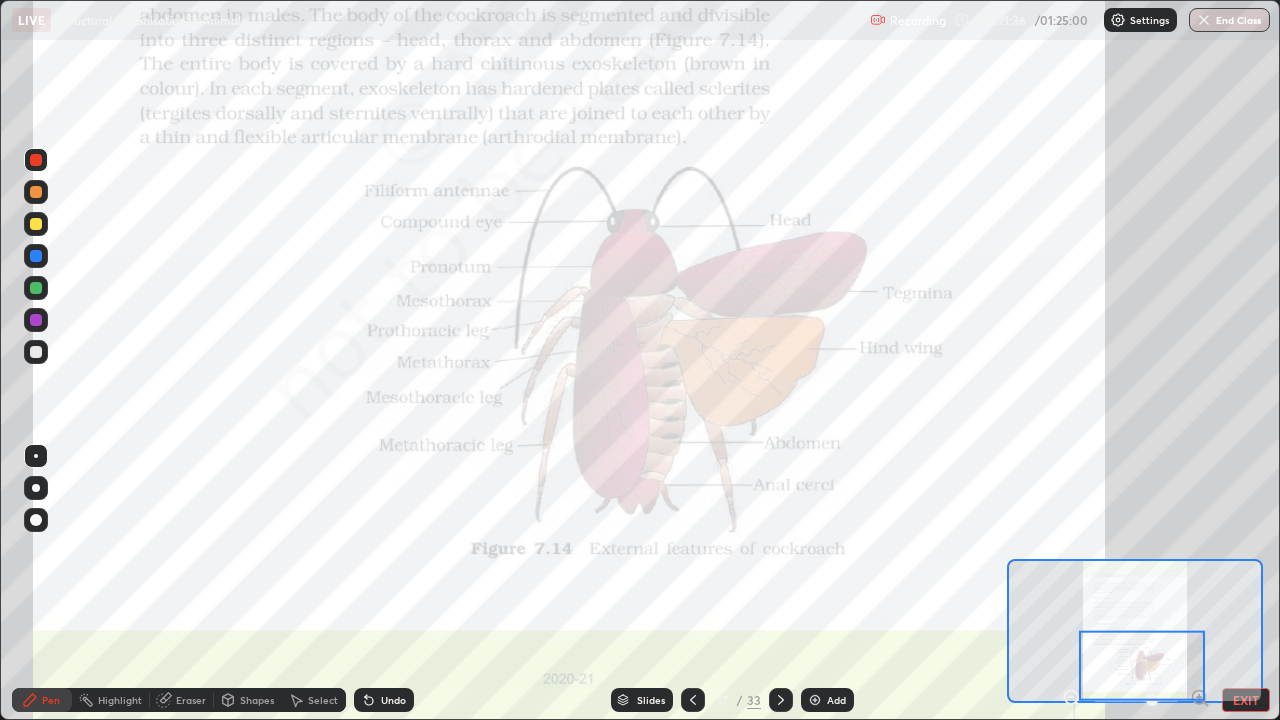 click at bounding box center (36, 320) 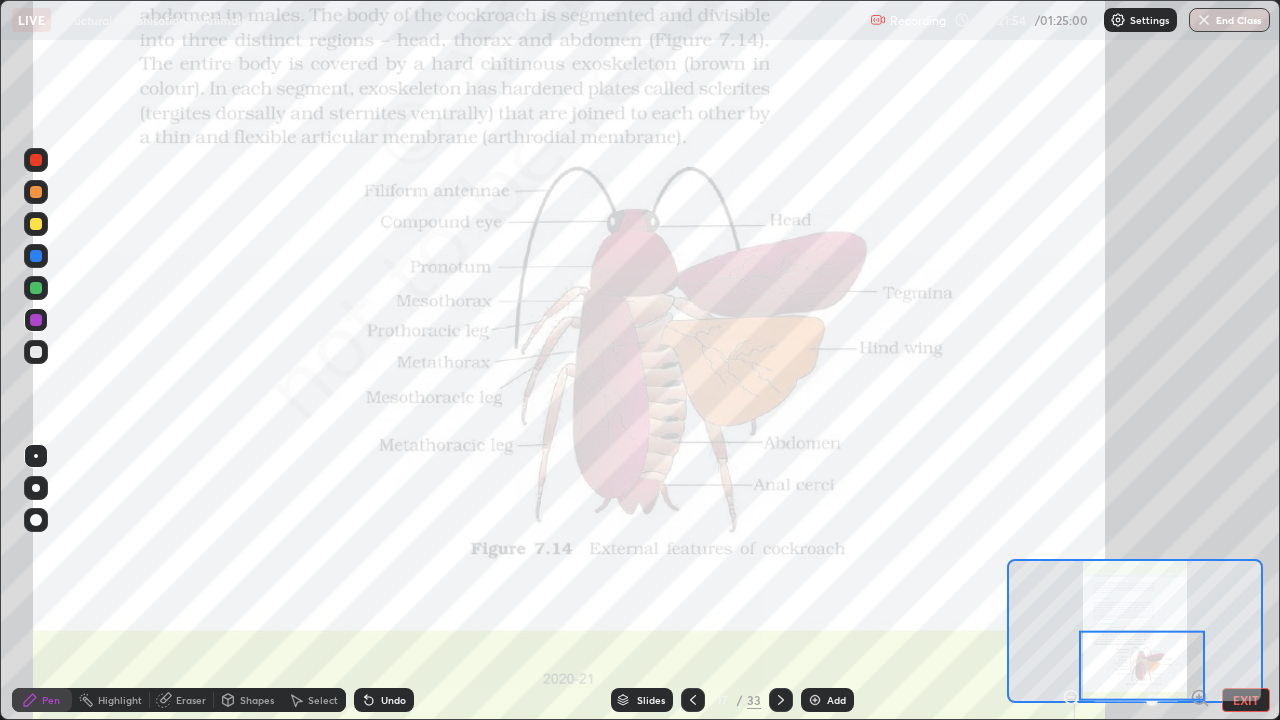 click at bounding box center (36, 288) 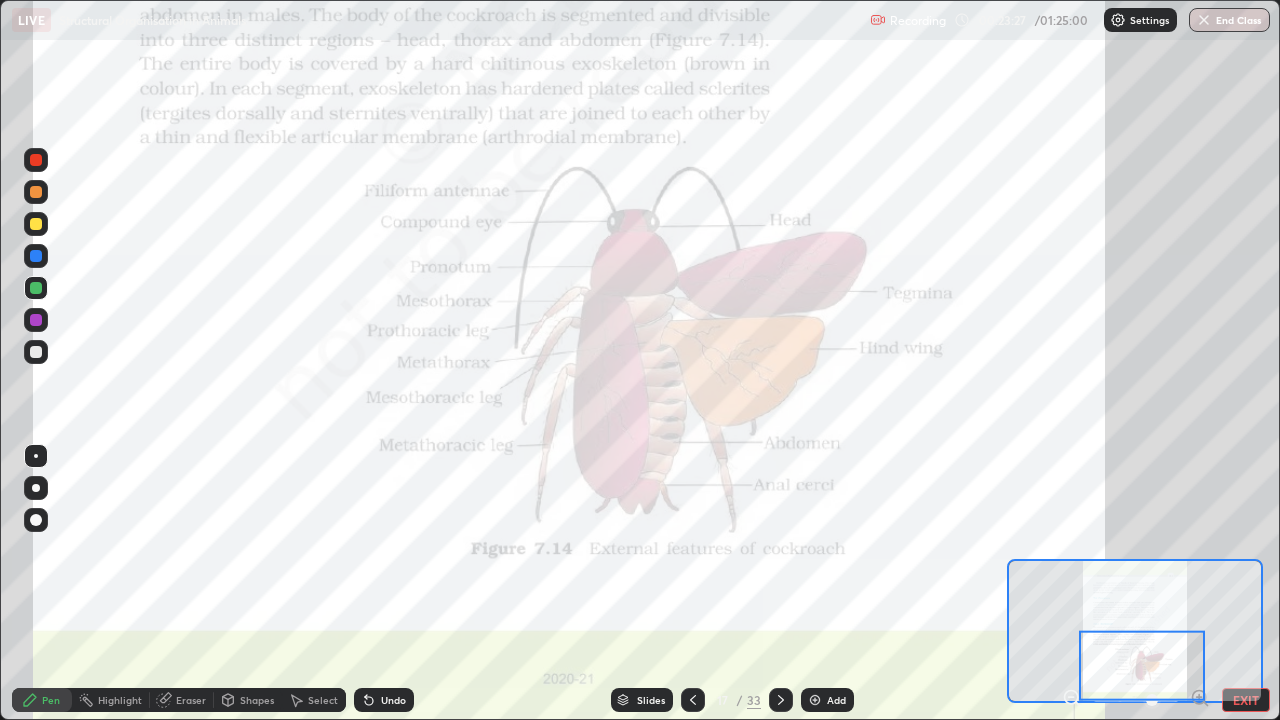 click at bounding box center [815, 700] 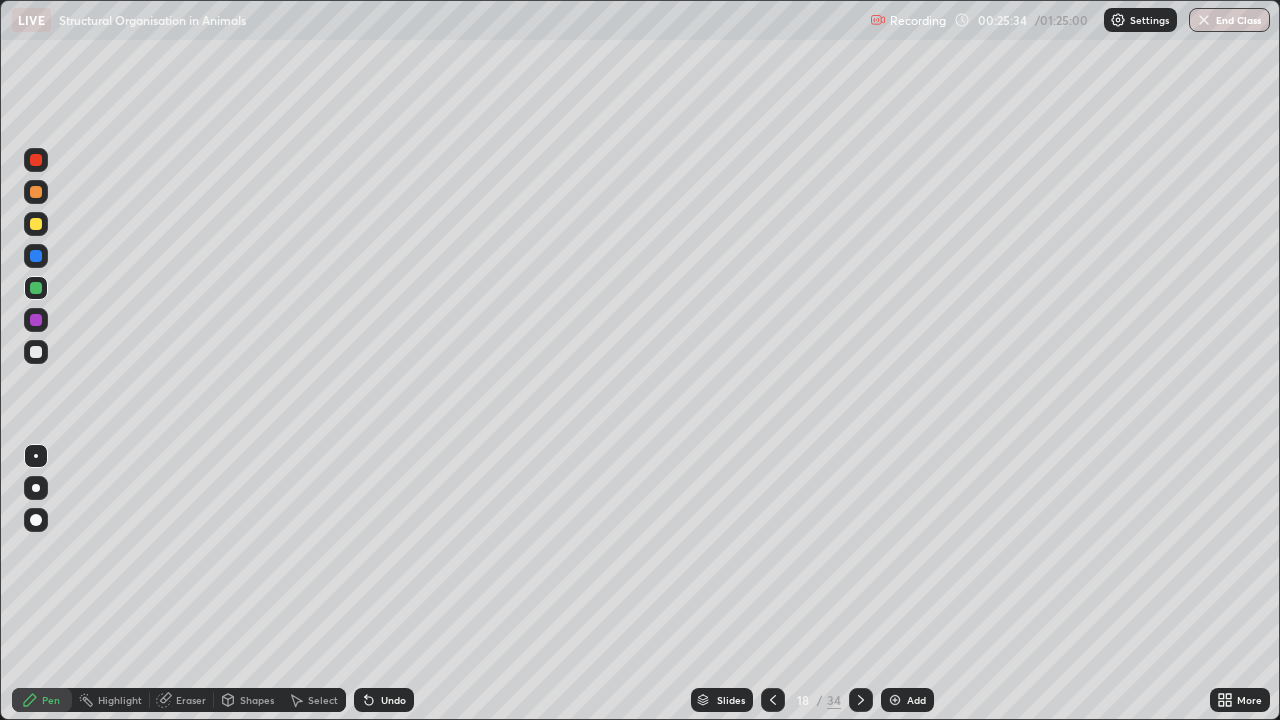click at bounding box center [36, 320] 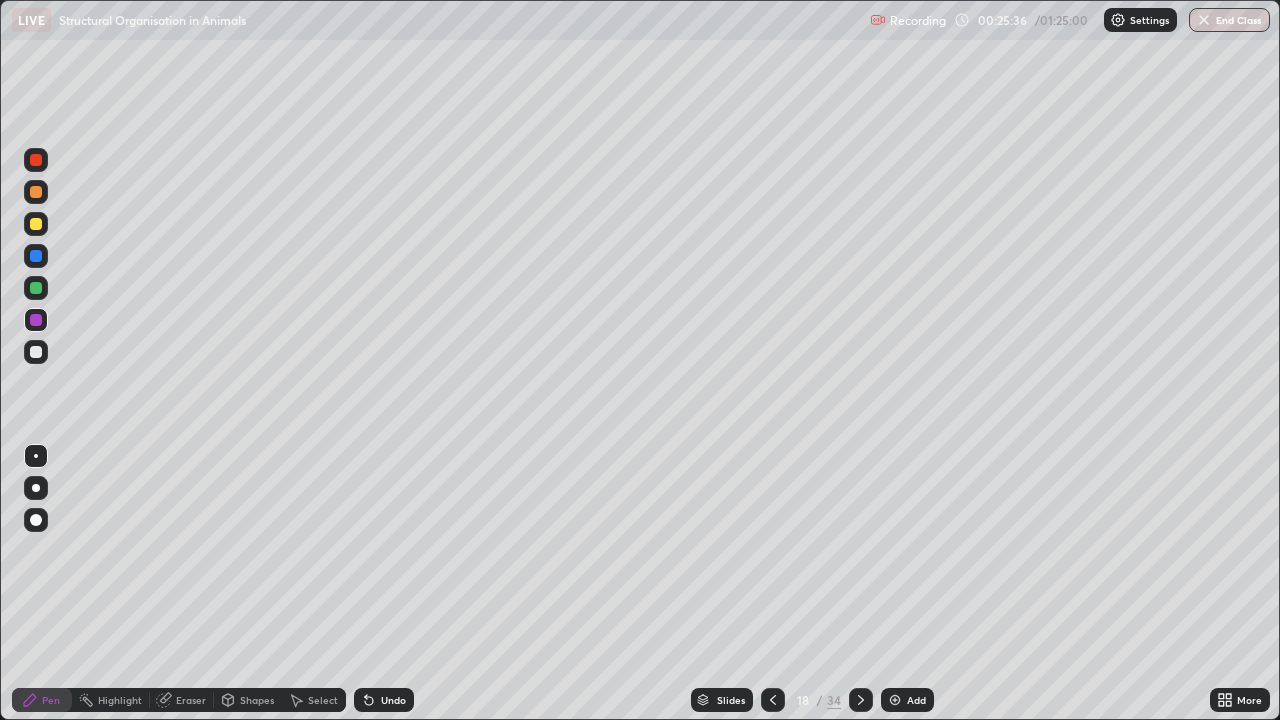 click at bounding box center (36, 160) 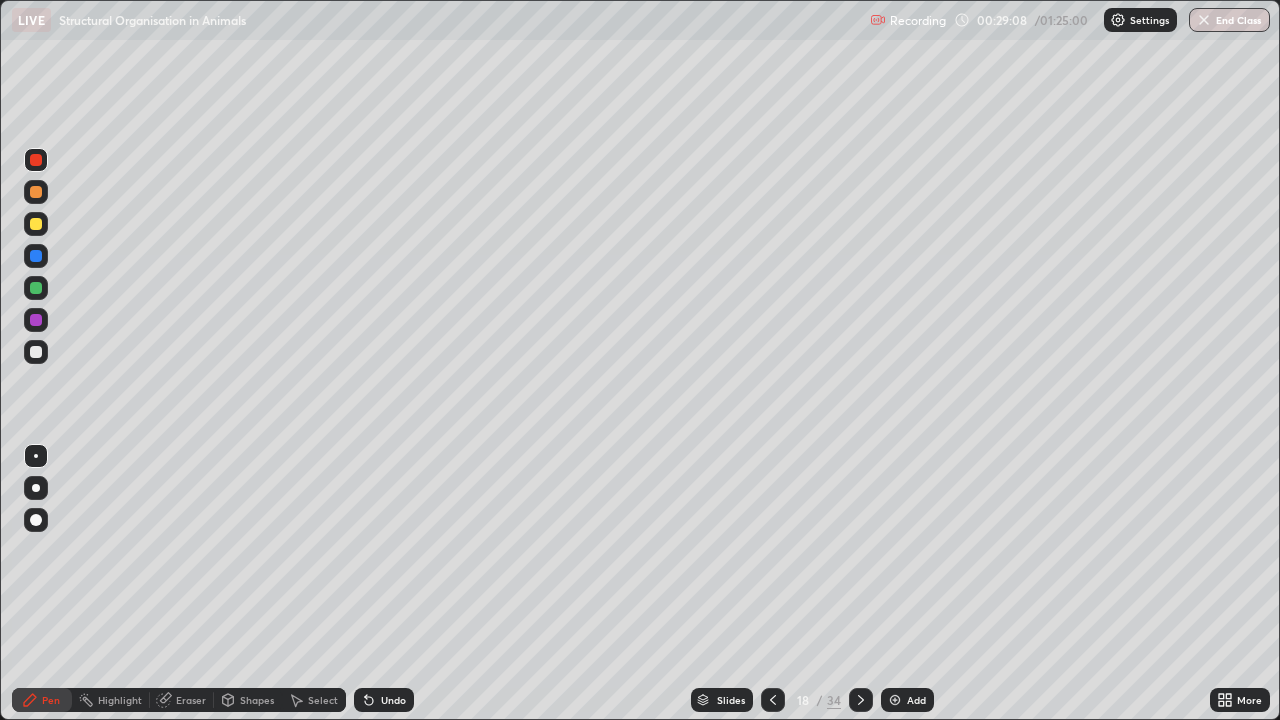 click at bounding box center (895, 700) 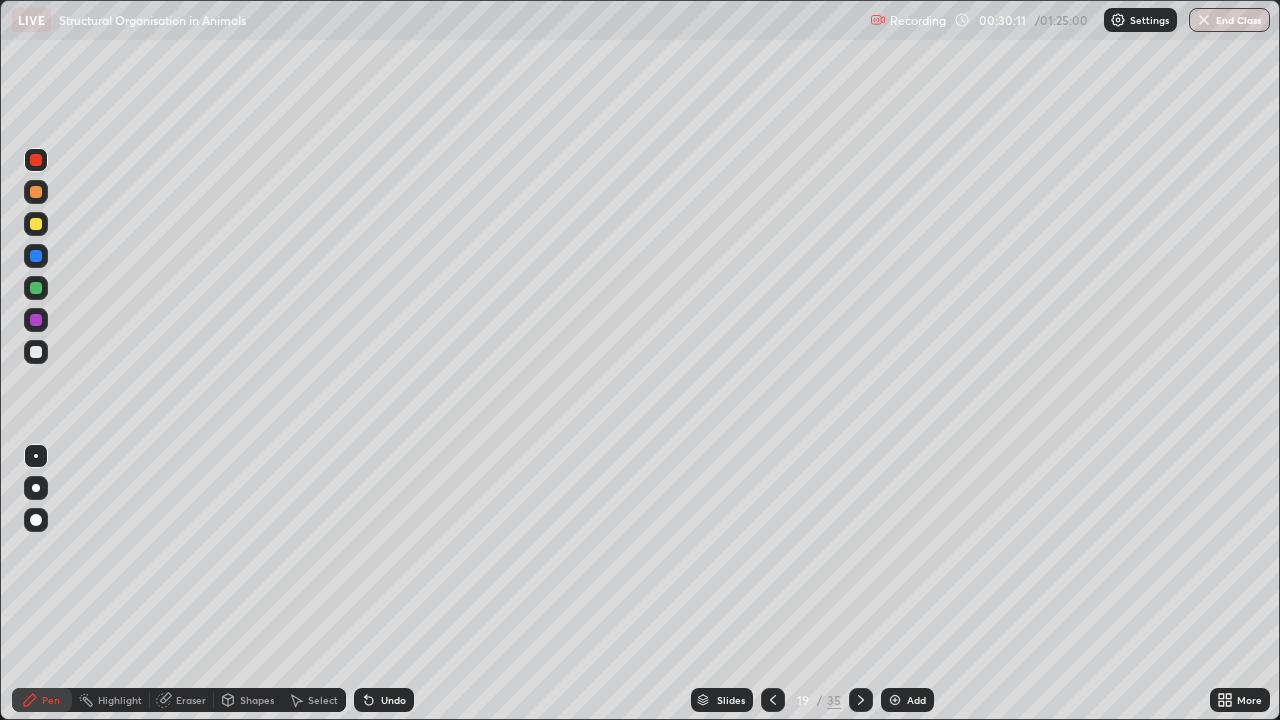 click at bounding box center [36, 288] 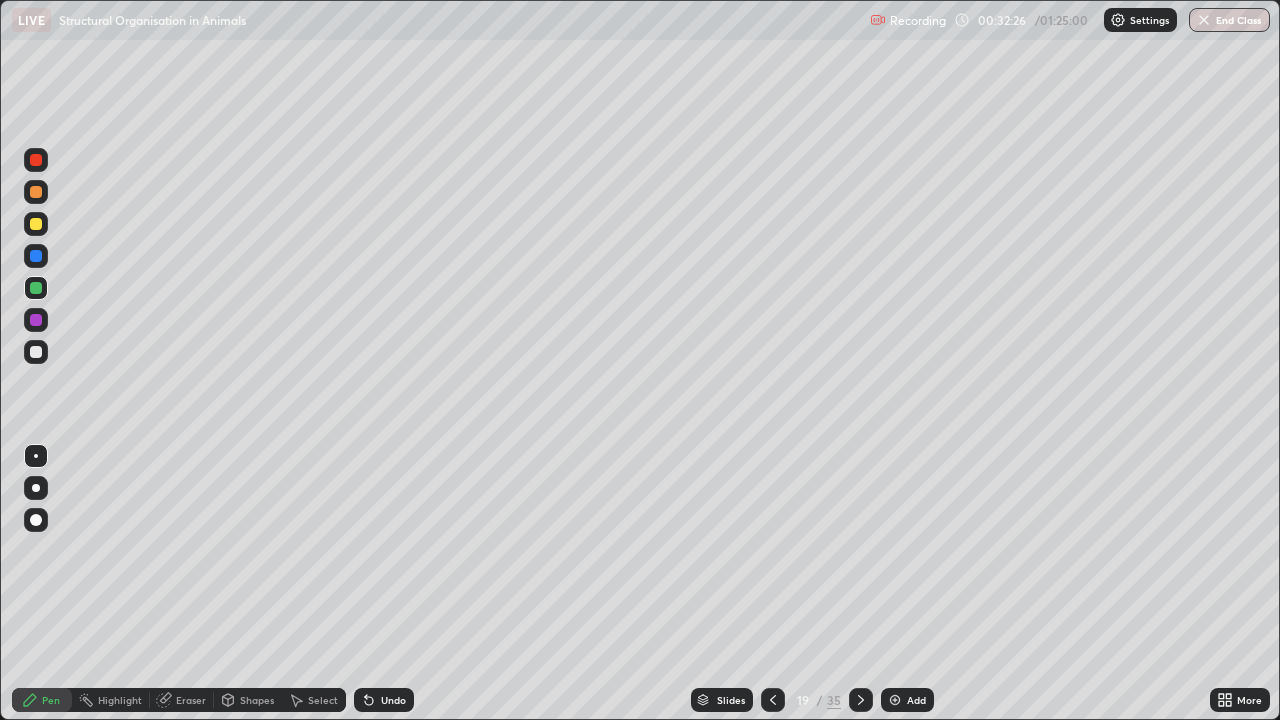 click at bounding box center (36, 224) 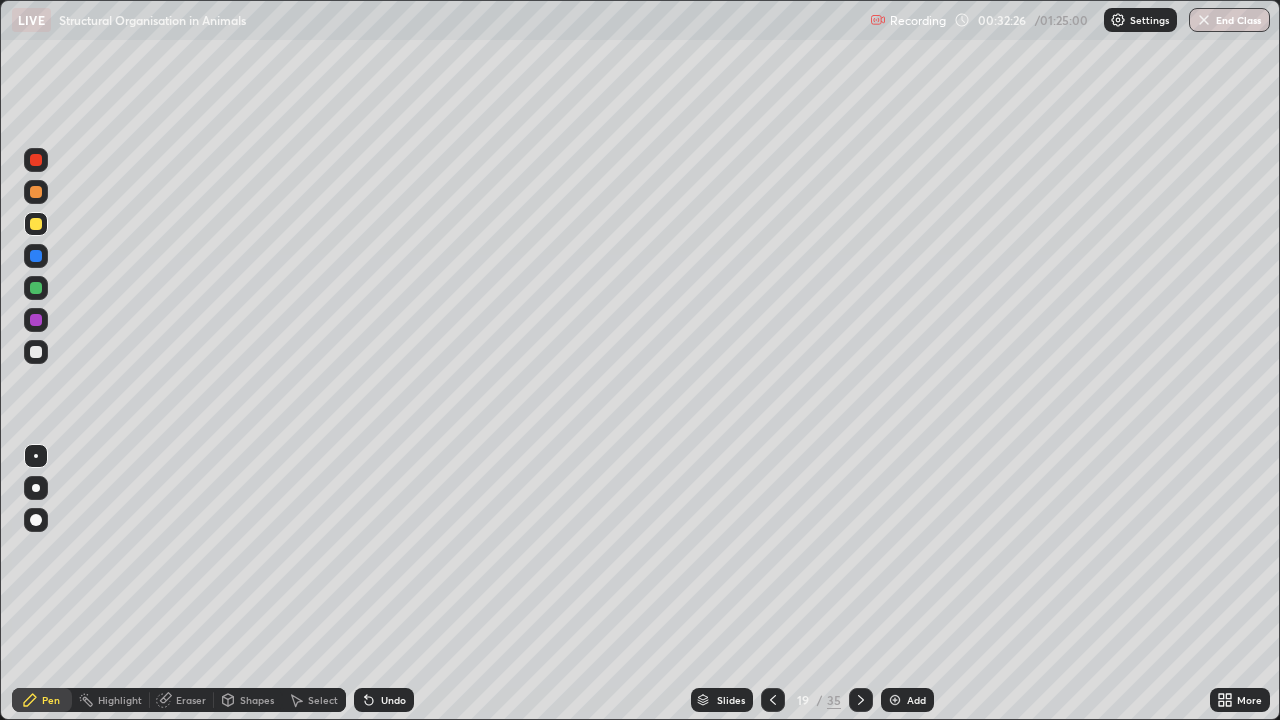 click at bounding box center [36, 160] 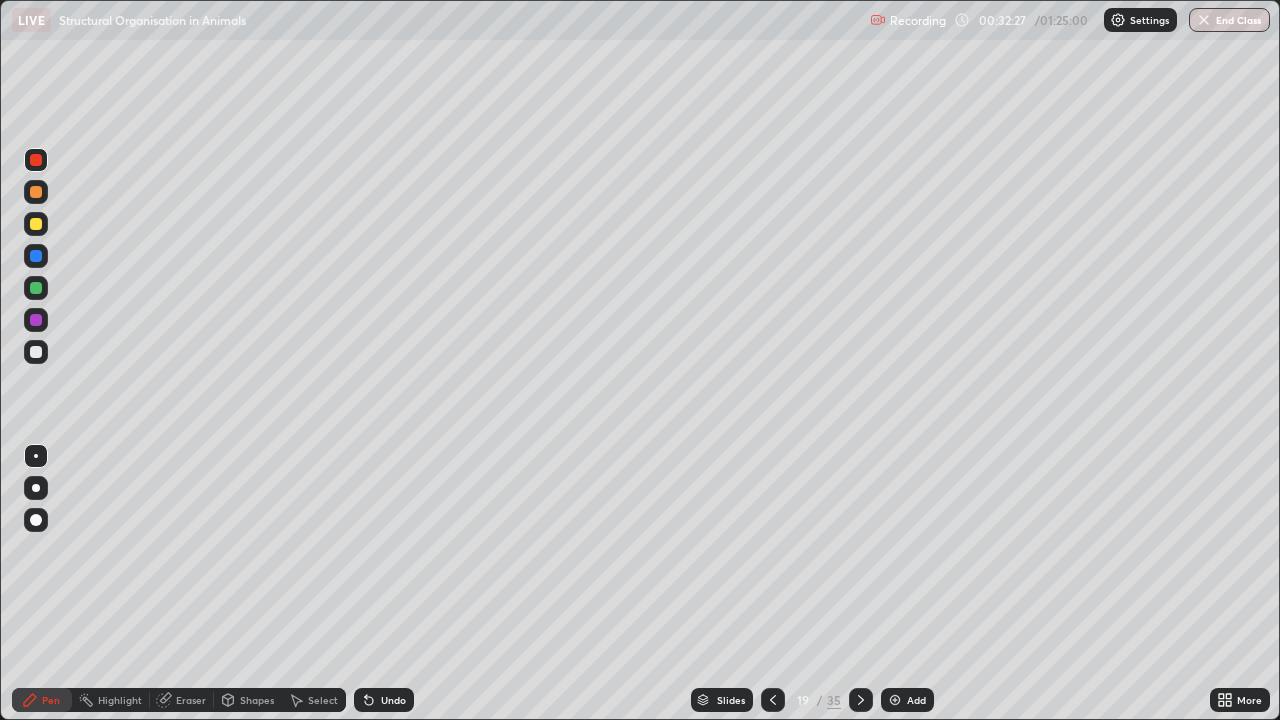 click at bounding box center [36, 192] 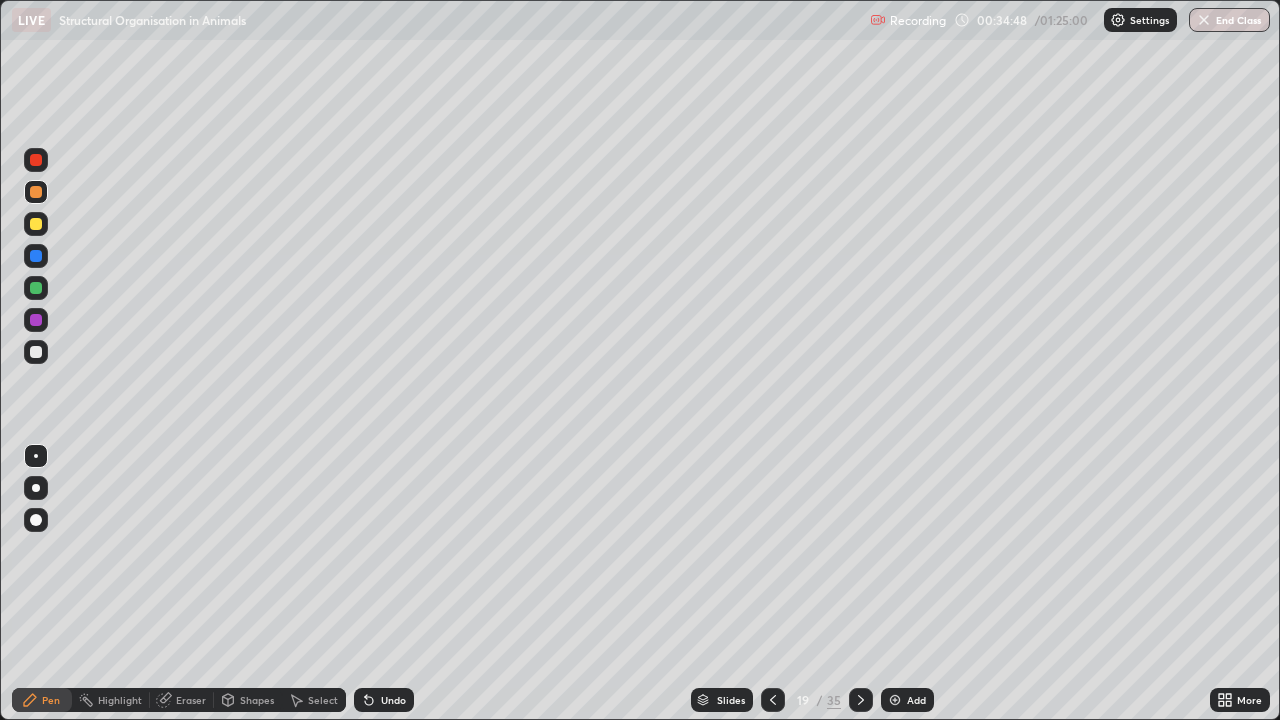 click at bounding box center (895, 700) 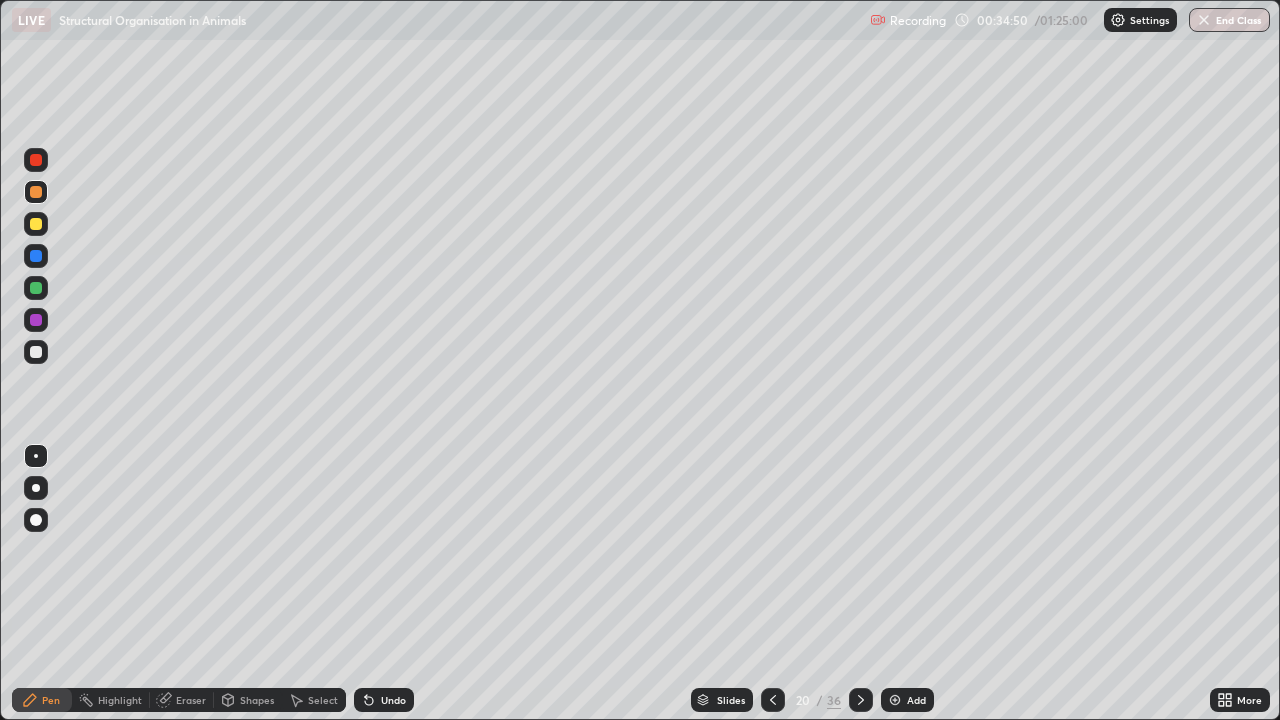 click at bounding box center [36, 352] 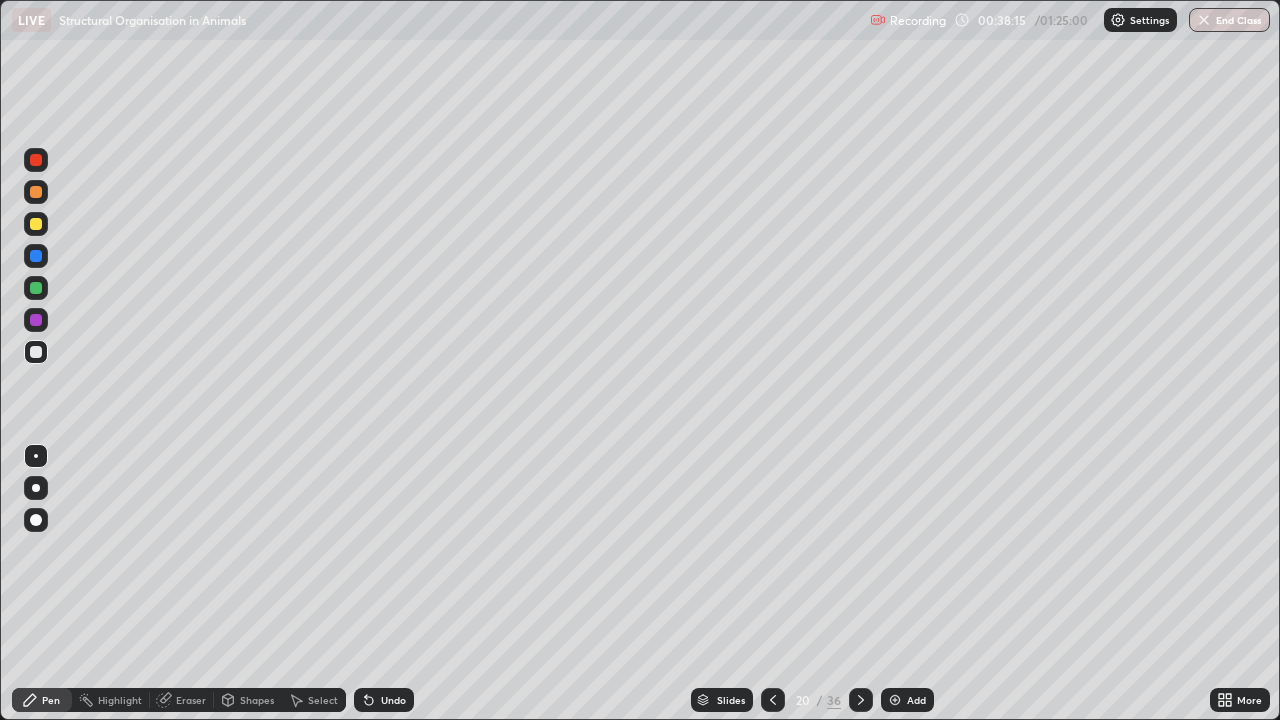 click at bounding box center (36, 288) 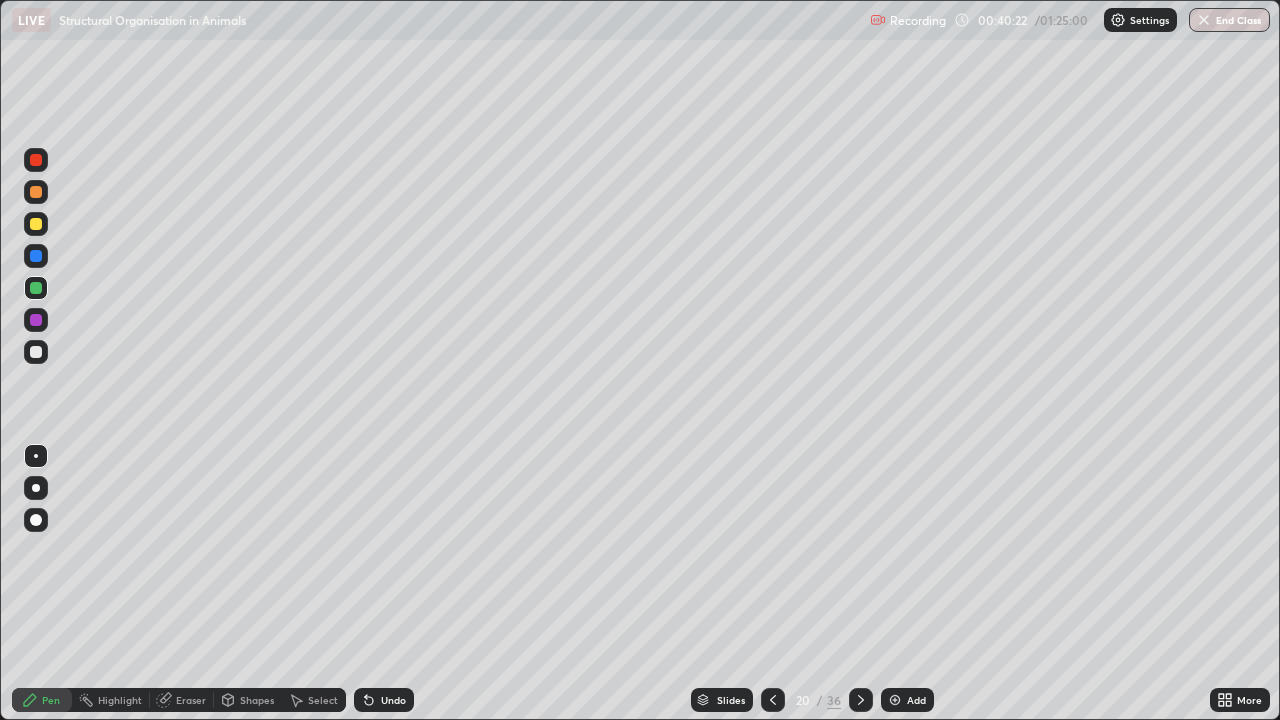 click at bounding box center (895, 700) 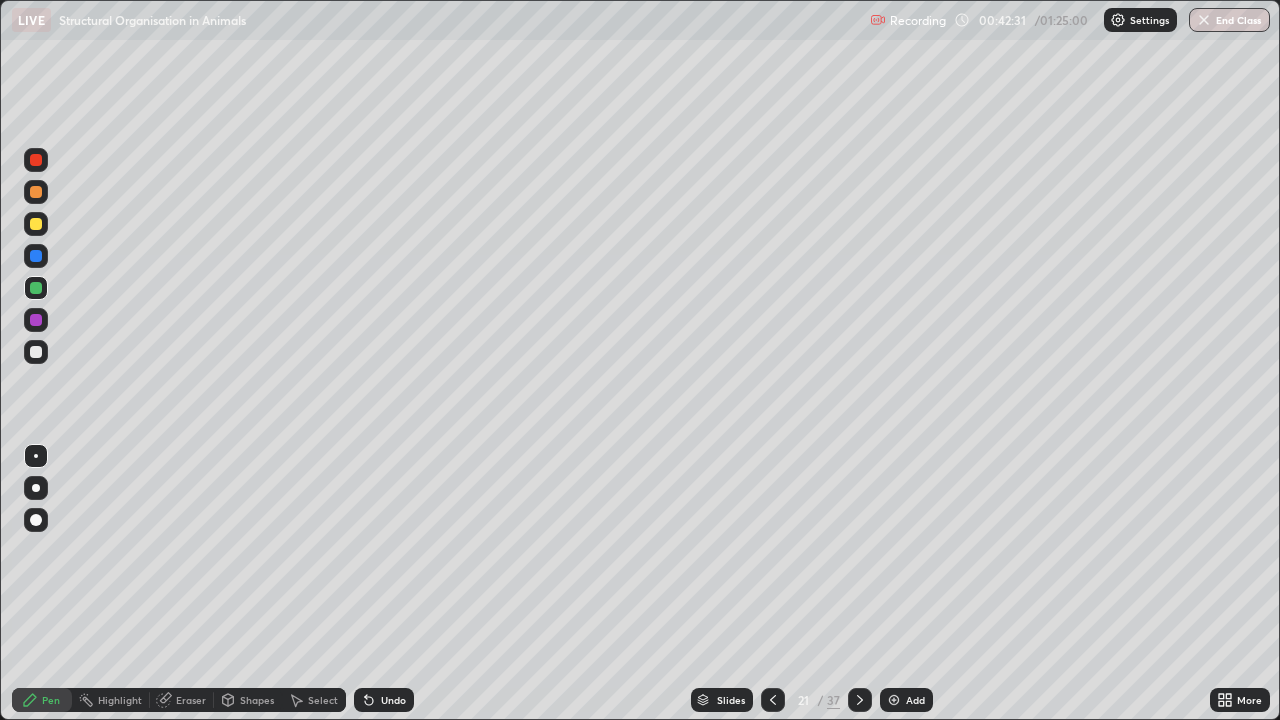 click on "Eraser" at bounding box center [182, 700] 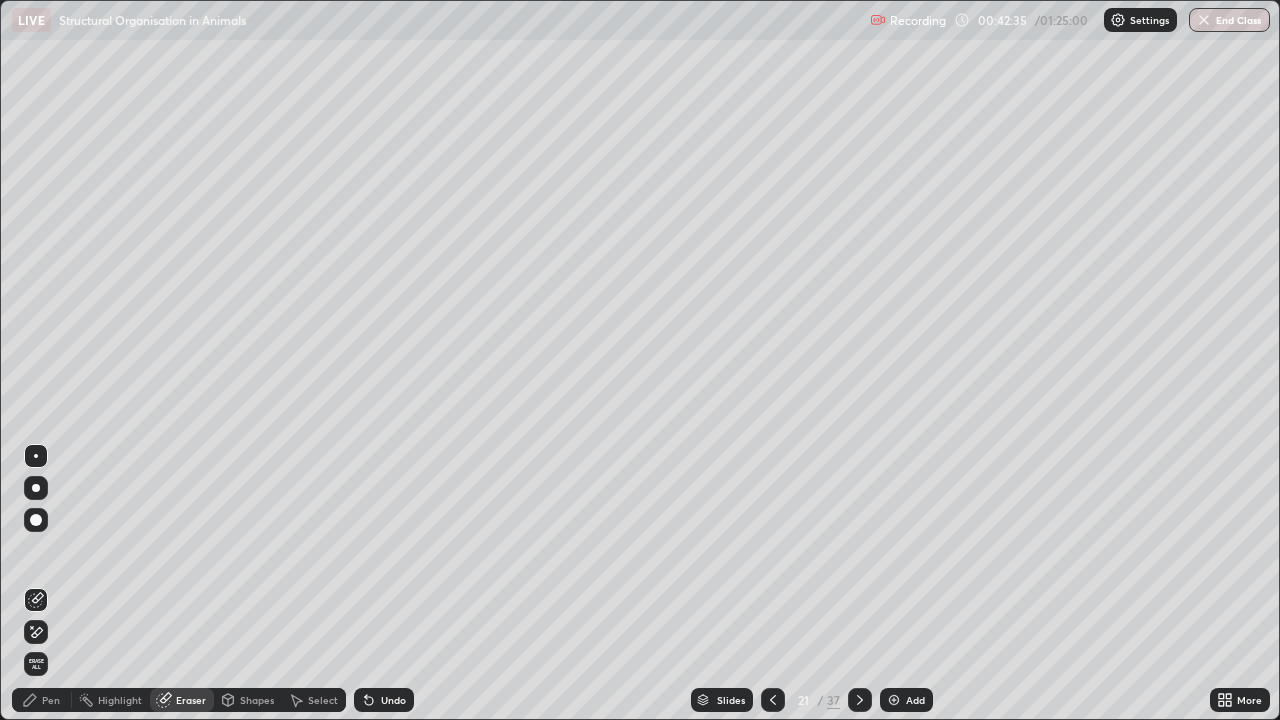 click on "Pen" at bounding box center (51, 700) 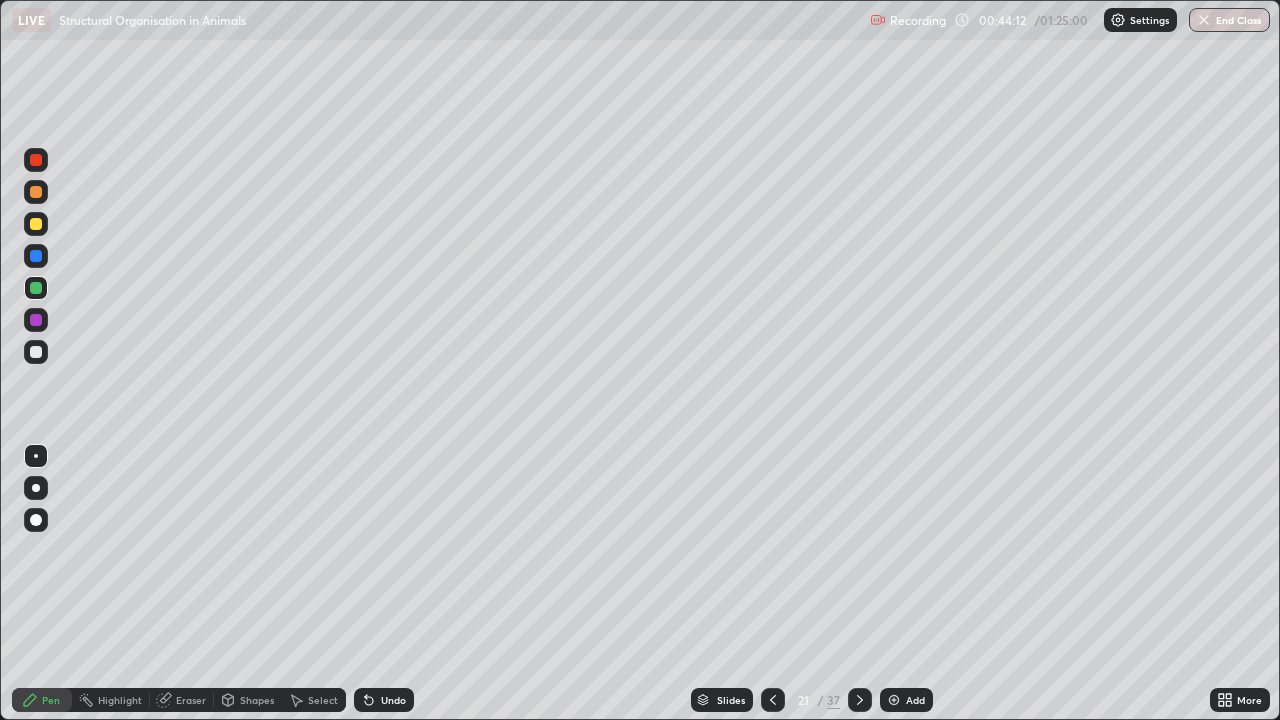 click at bounding box center (894, 700) 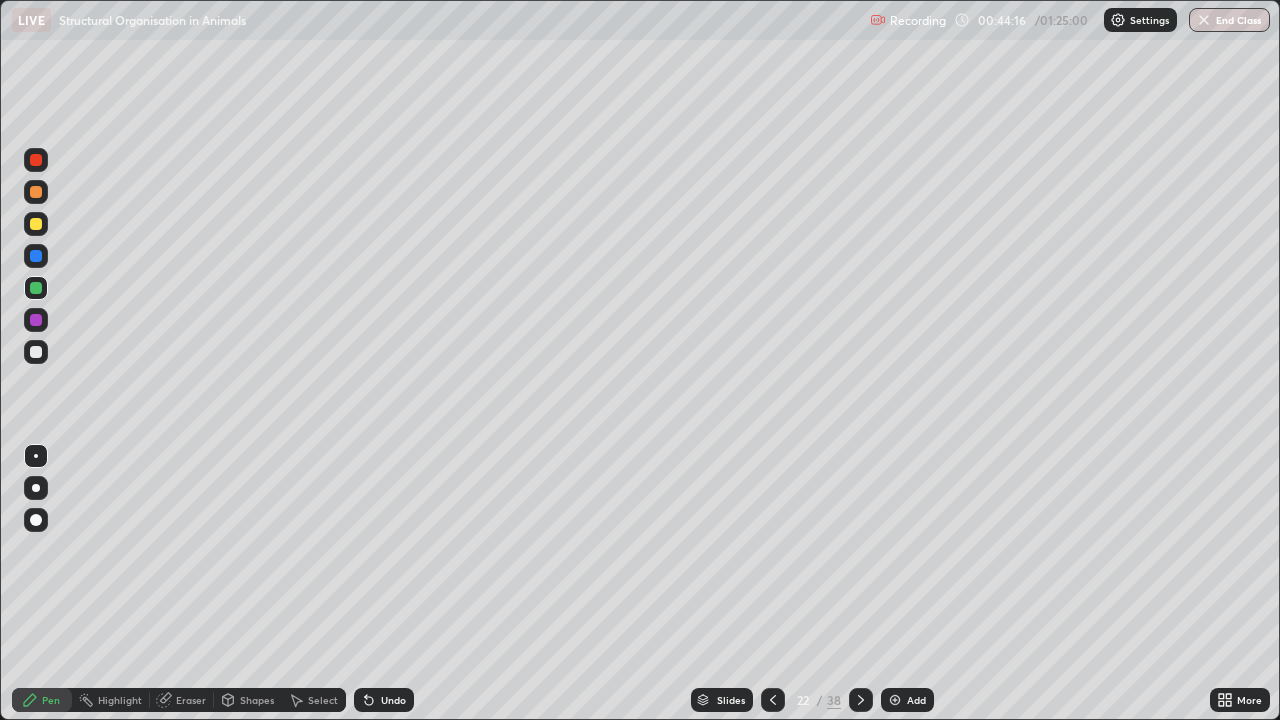 click at bounding box center (36, 352) 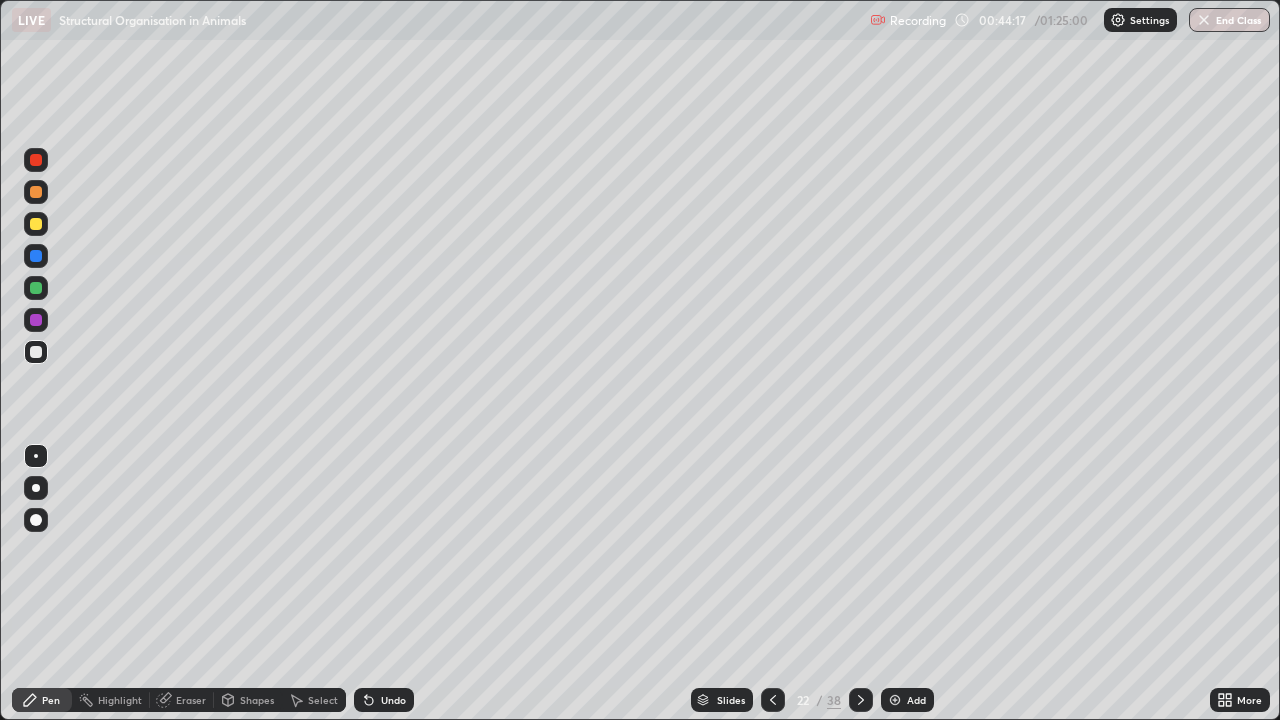 click at bounding box center [36, 160] 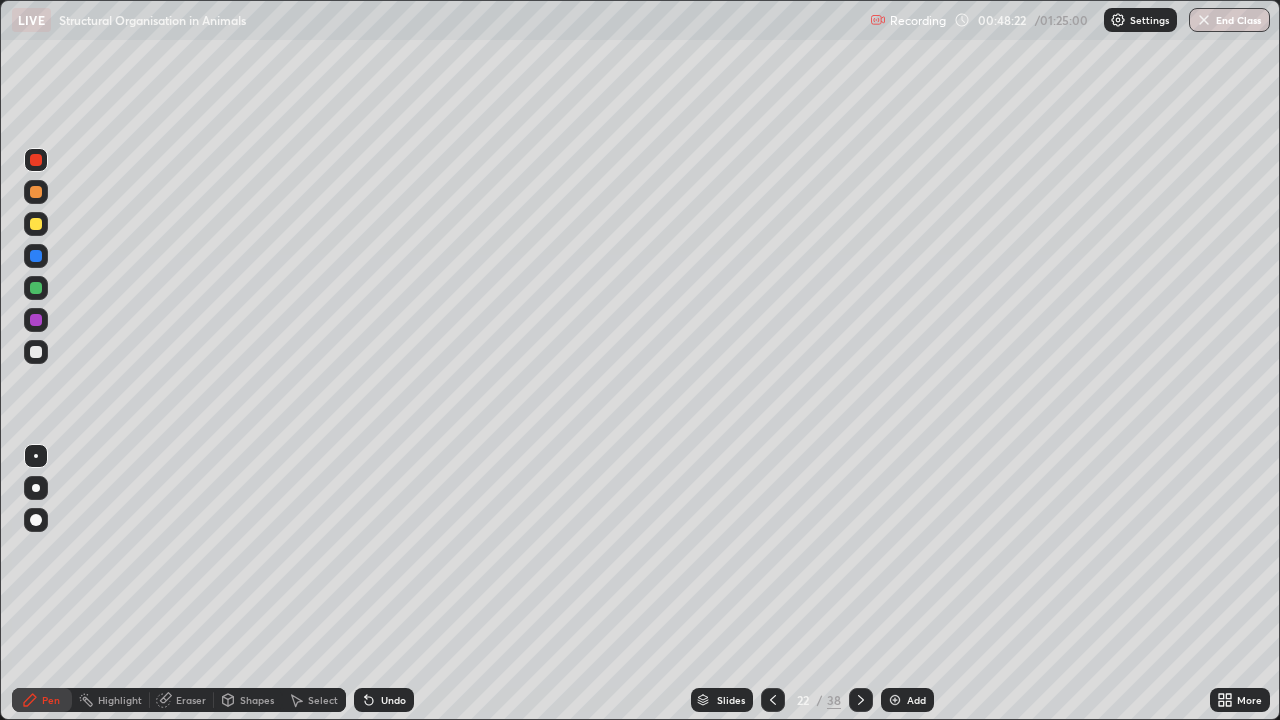 click at bounding box center (36, 256) 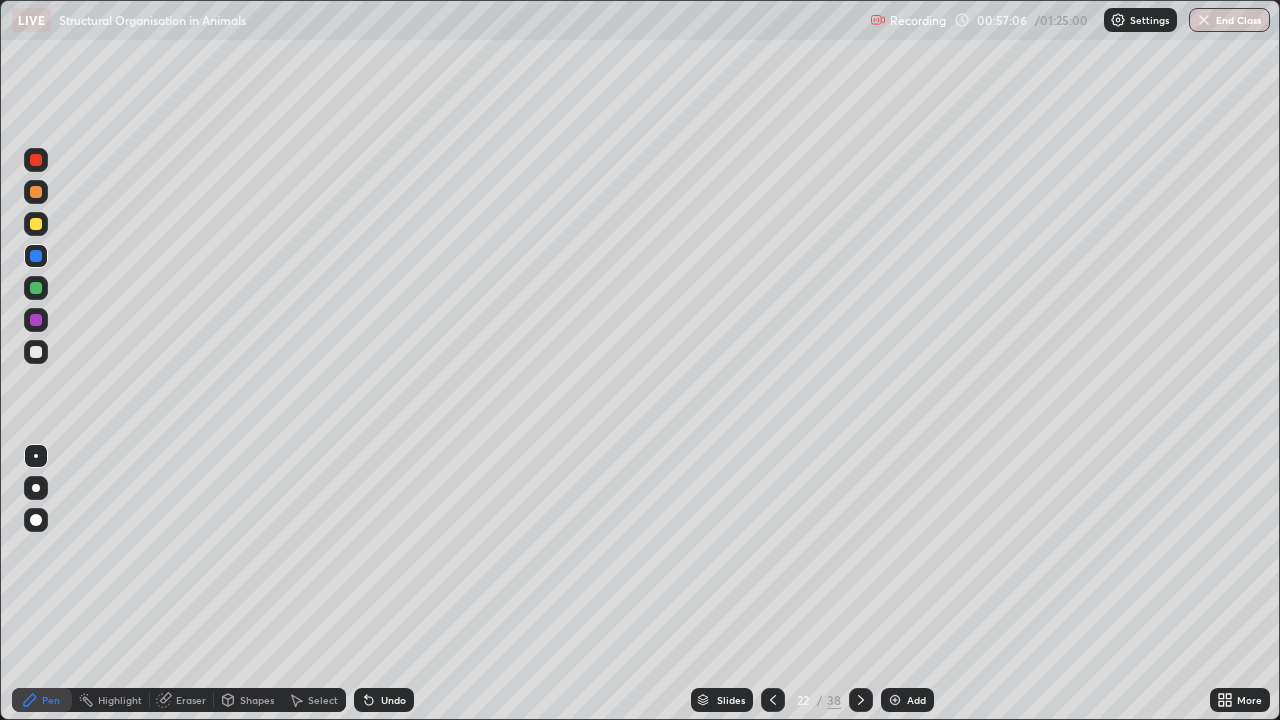 click at bounding box center (36, 352) 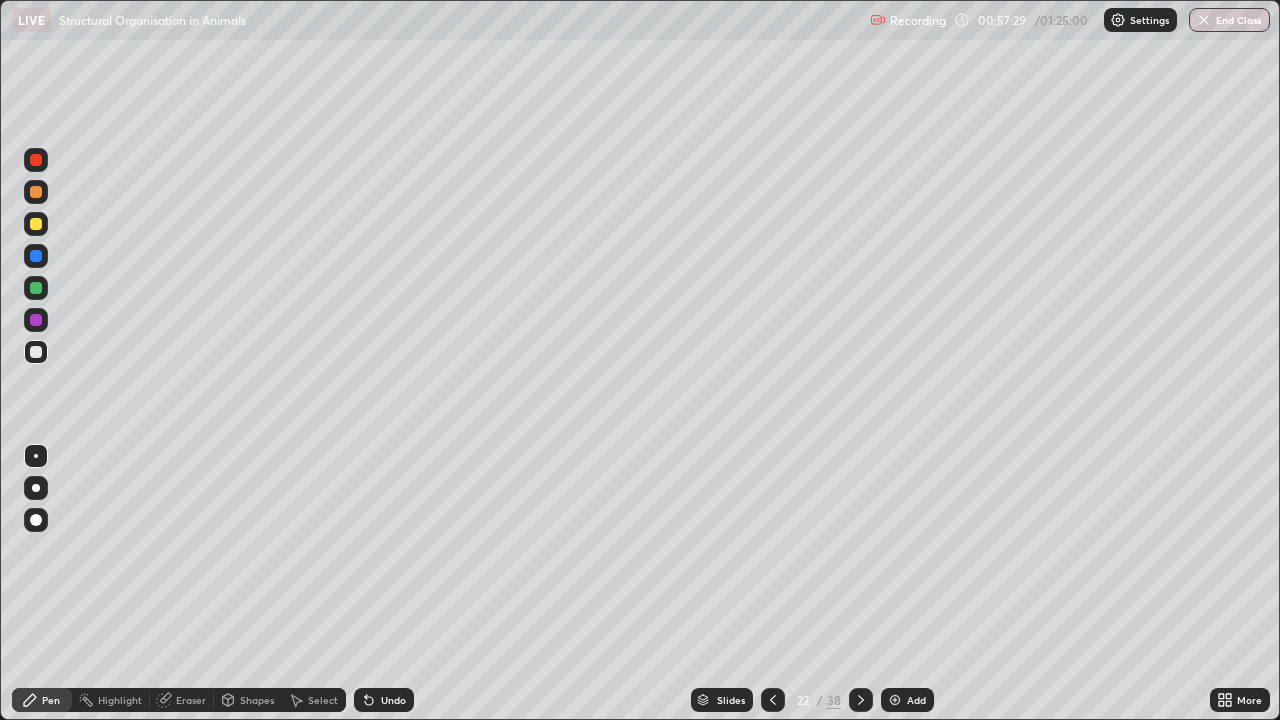 click on "Undo" at bounding box center [393, 700] 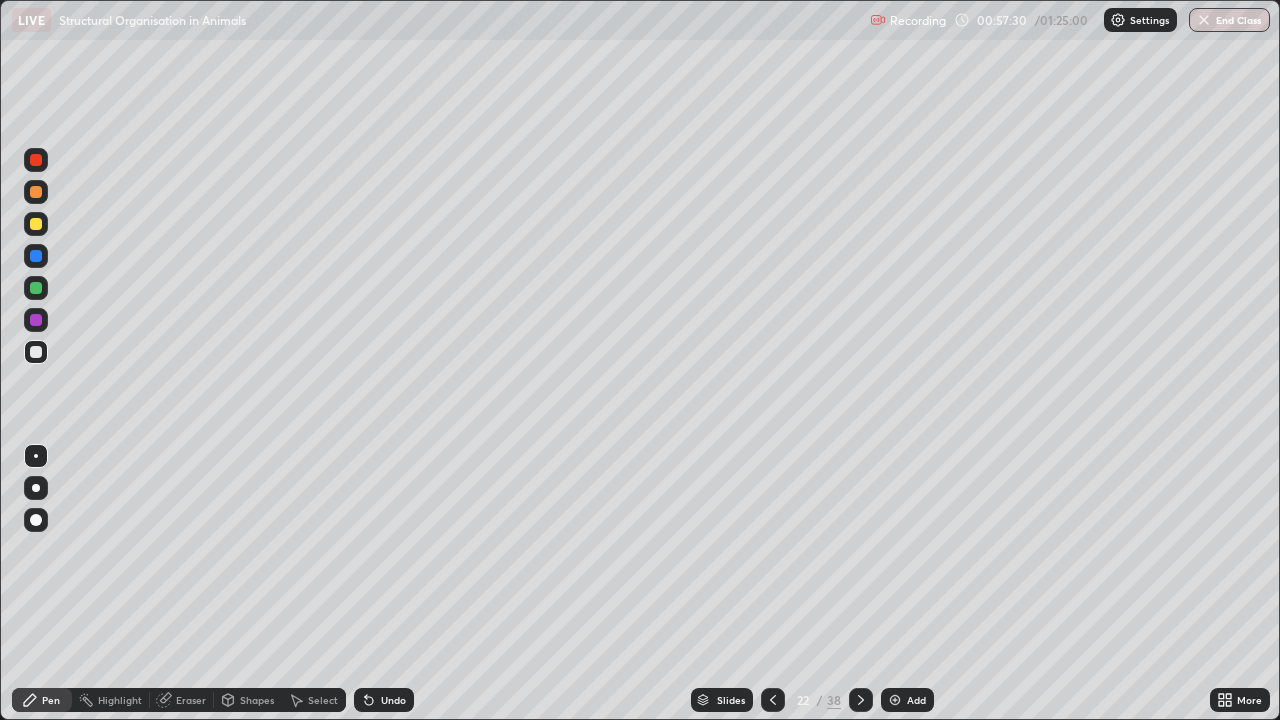 click on "Undo" at bounding box center [393, 700] 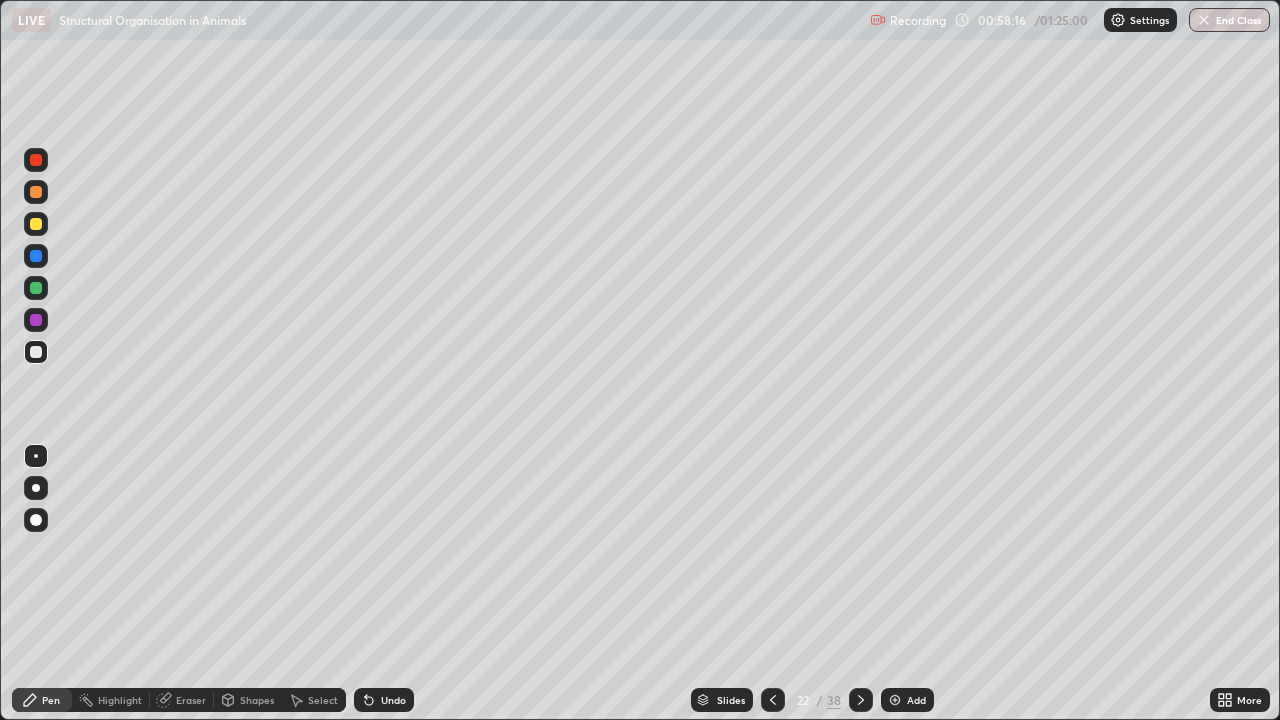 click on "Undo" at bounding box center [393, 700] 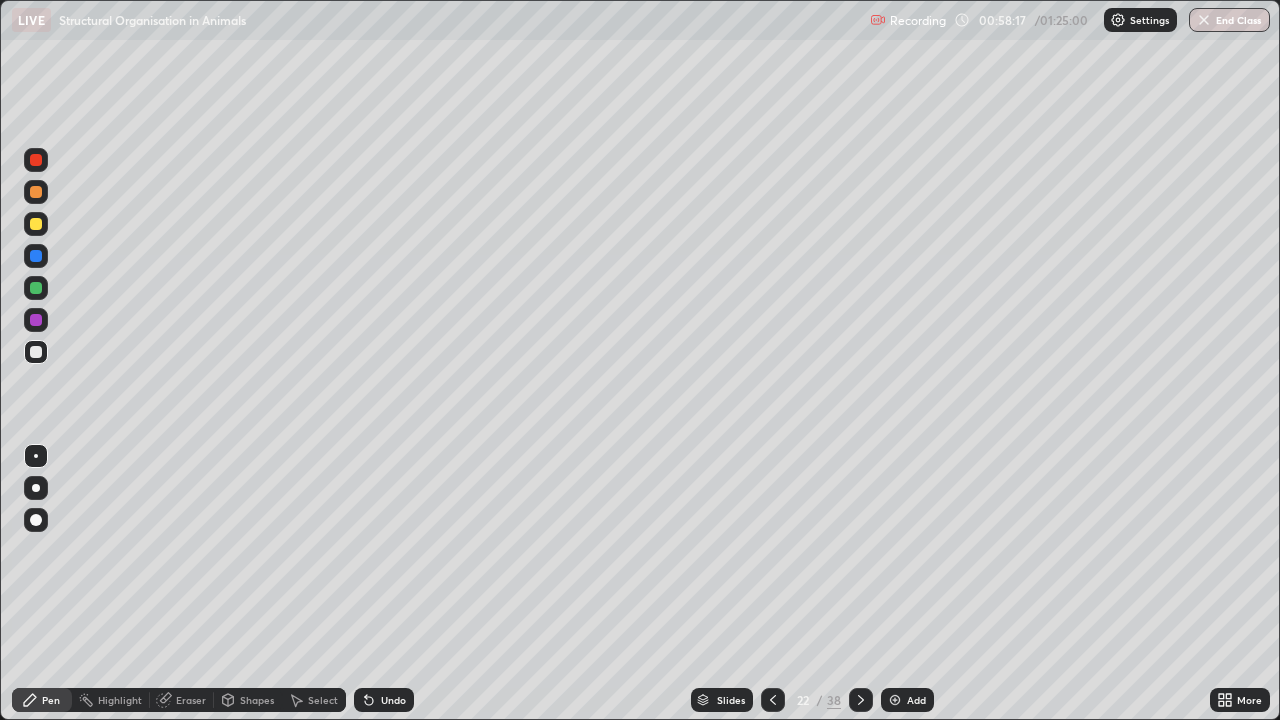 click on "Undo" at bounding box center (393, 700) 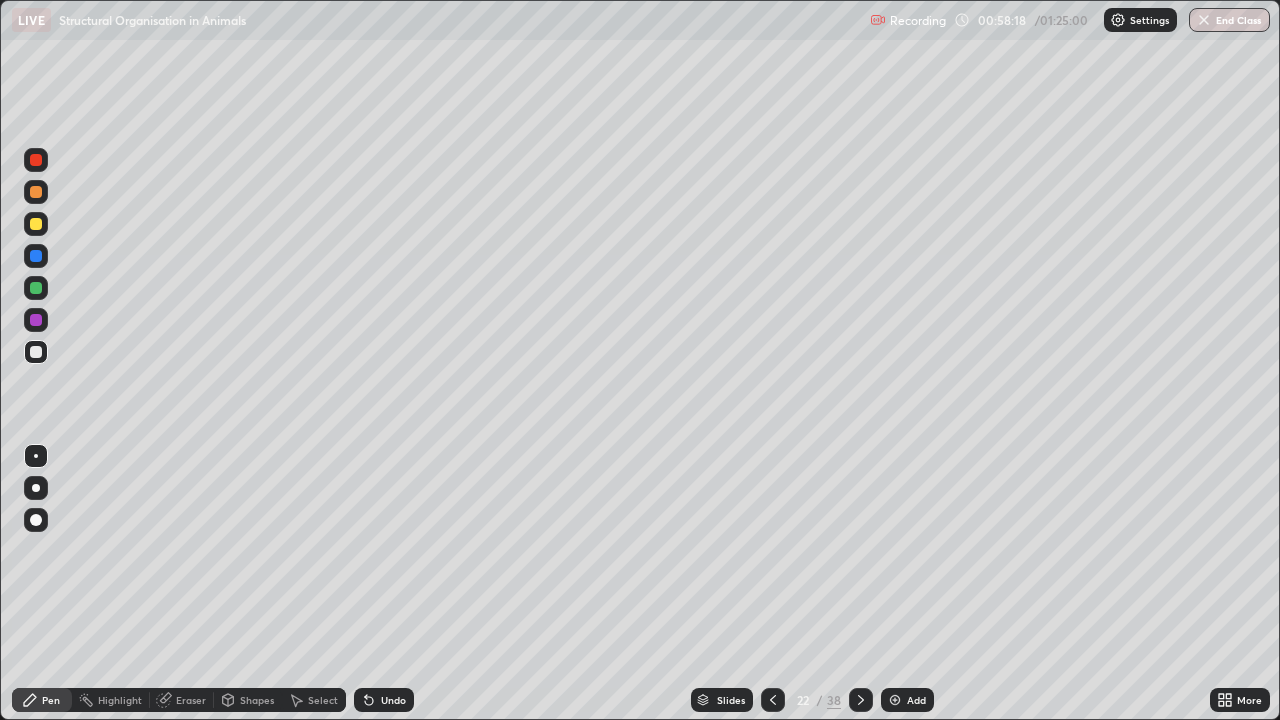 click on "Undo" at bounding box center [393, 700] 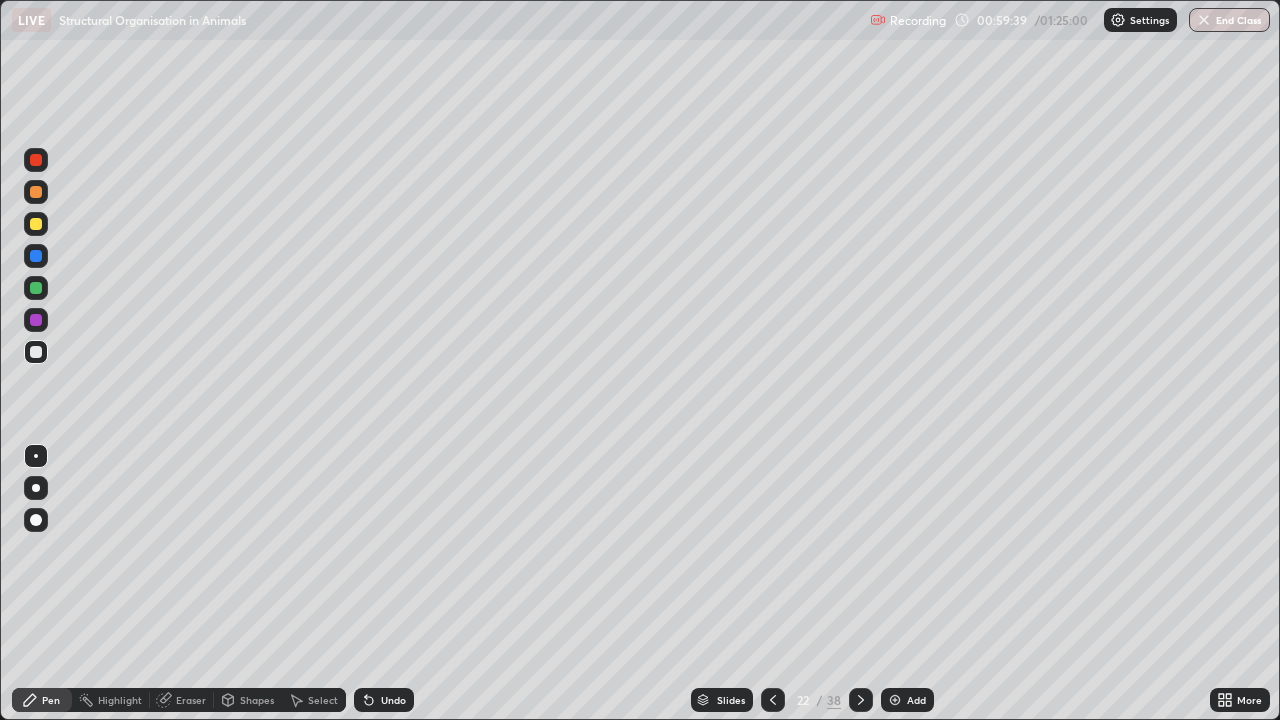 click at bounding box center [895, 700] 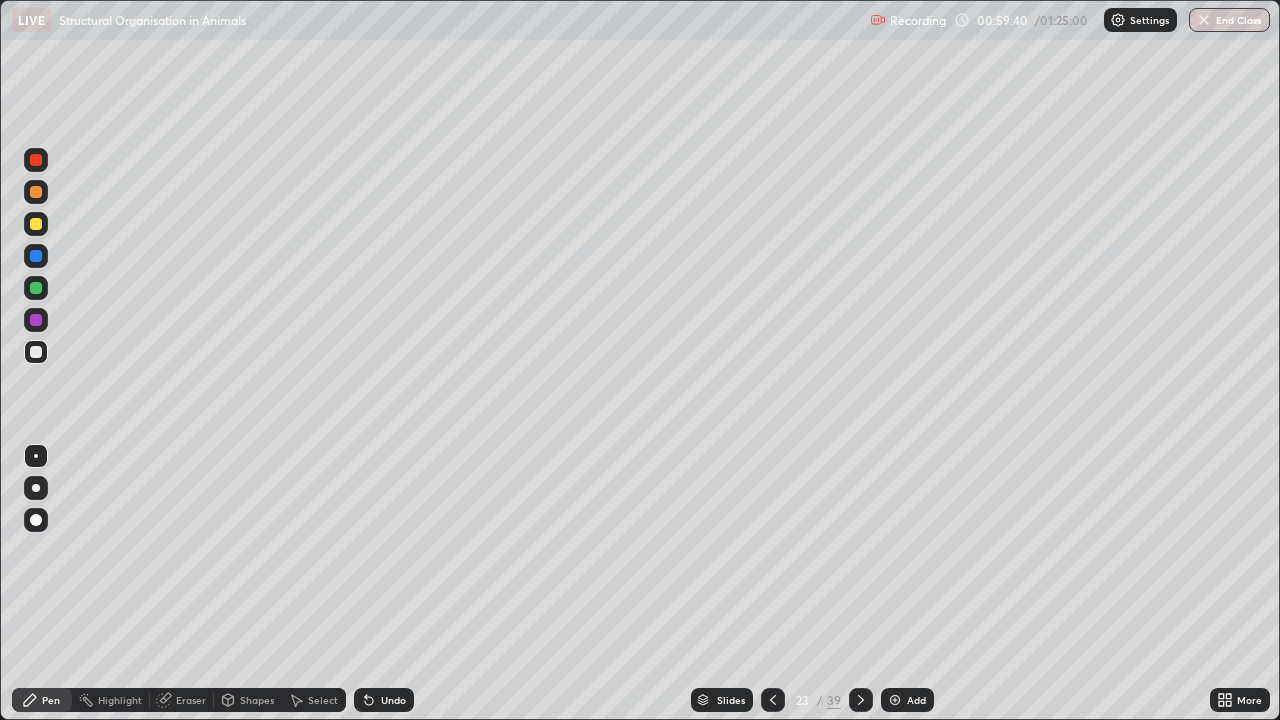 click 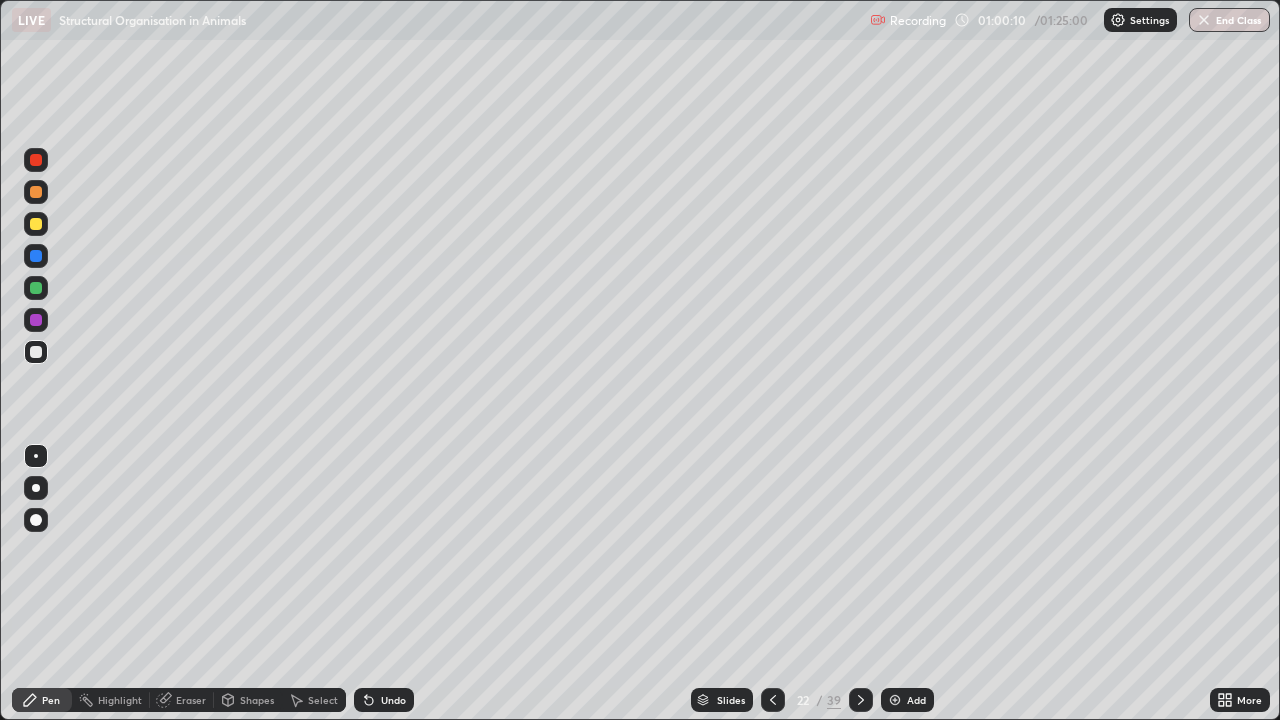 click 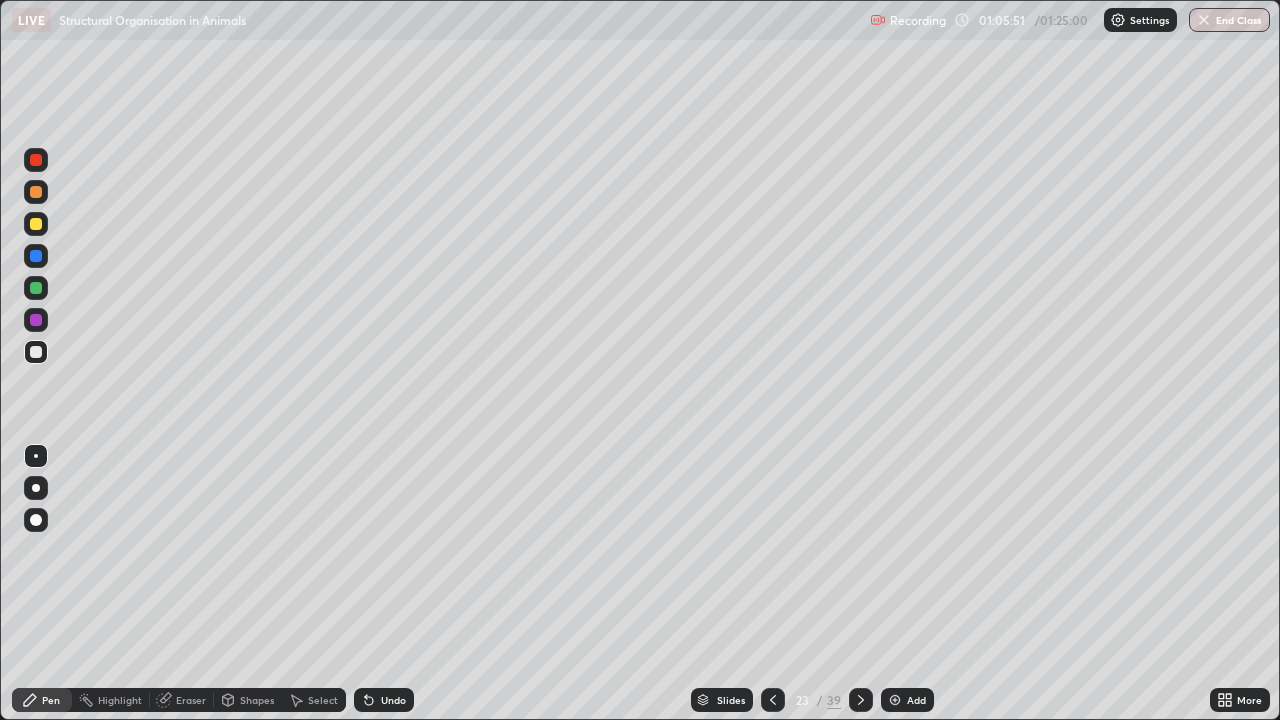 click at bounding box center [895, 700] 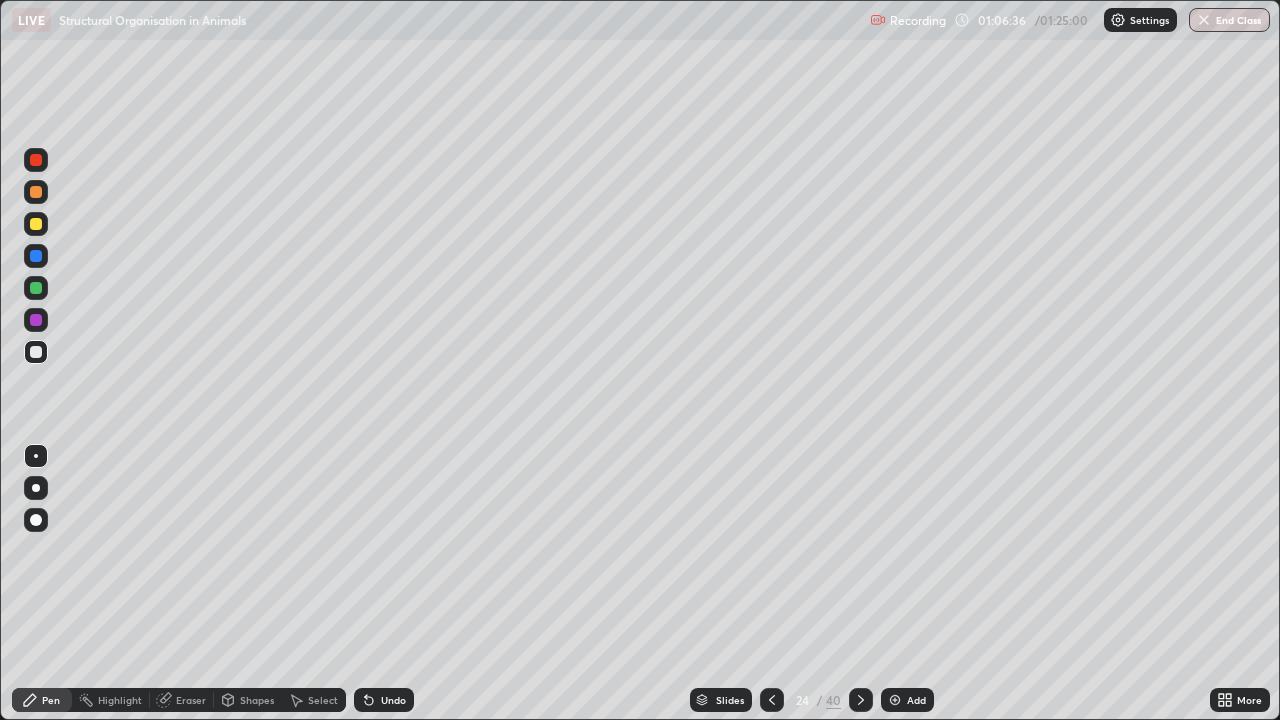 click at bounding box center (36, 320) 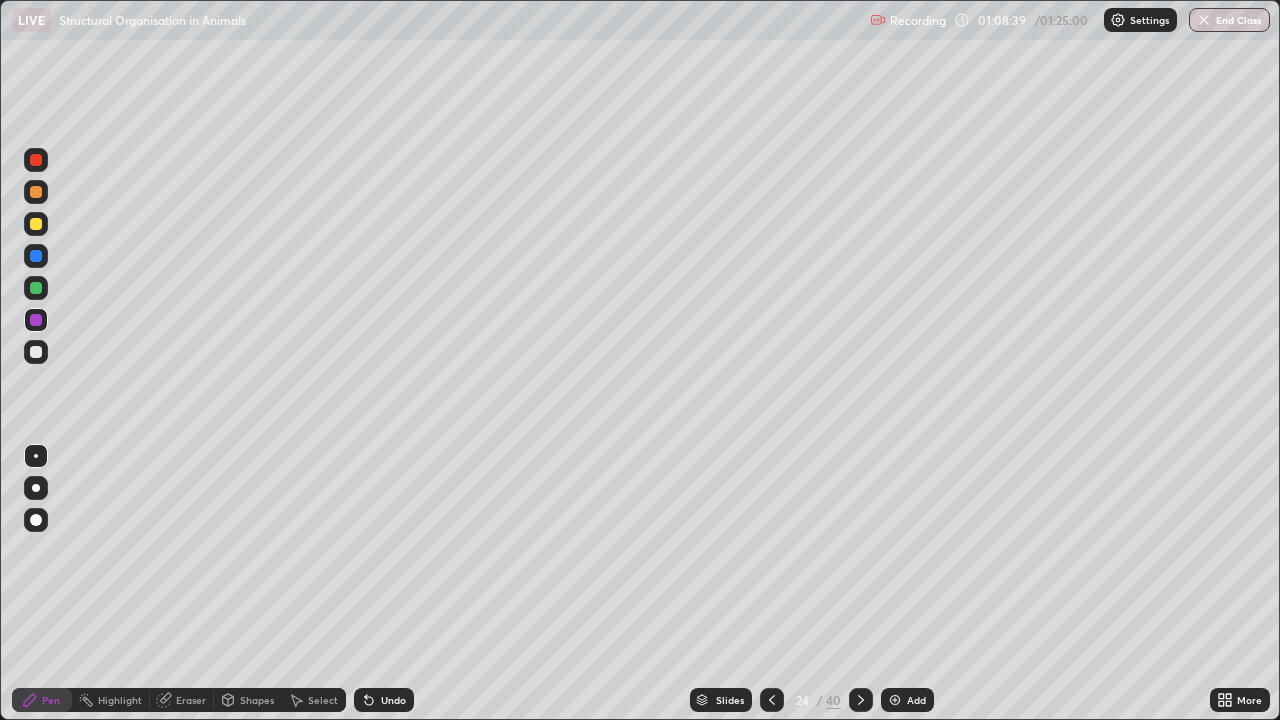 click 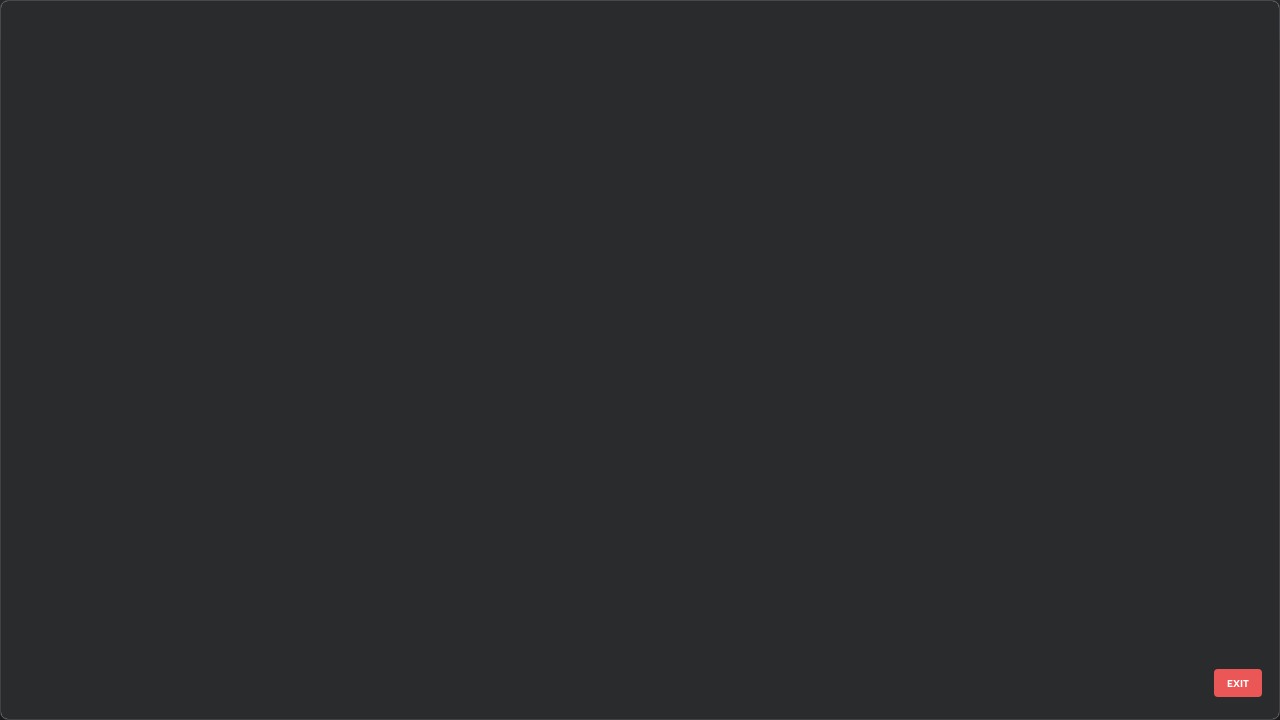 scroll, scrollTop: 1079, scrollLeft: 0, axis: vertical 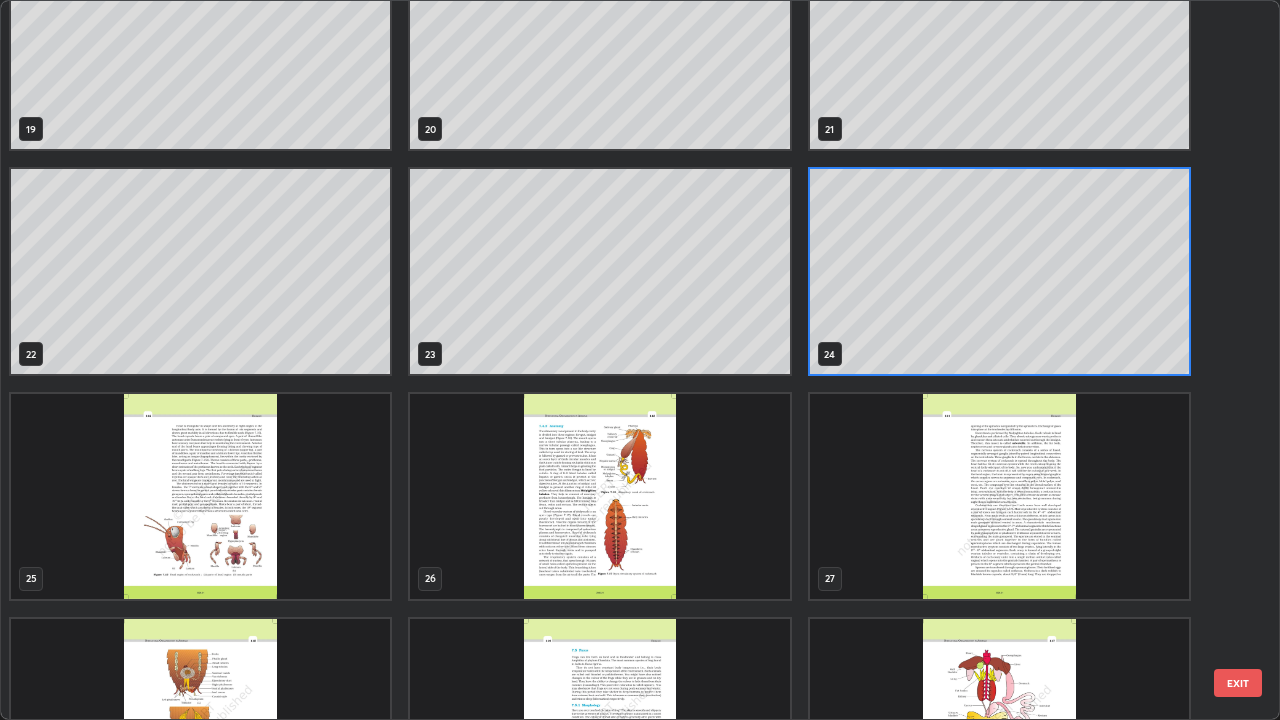 click at bounding box center (599, 496) 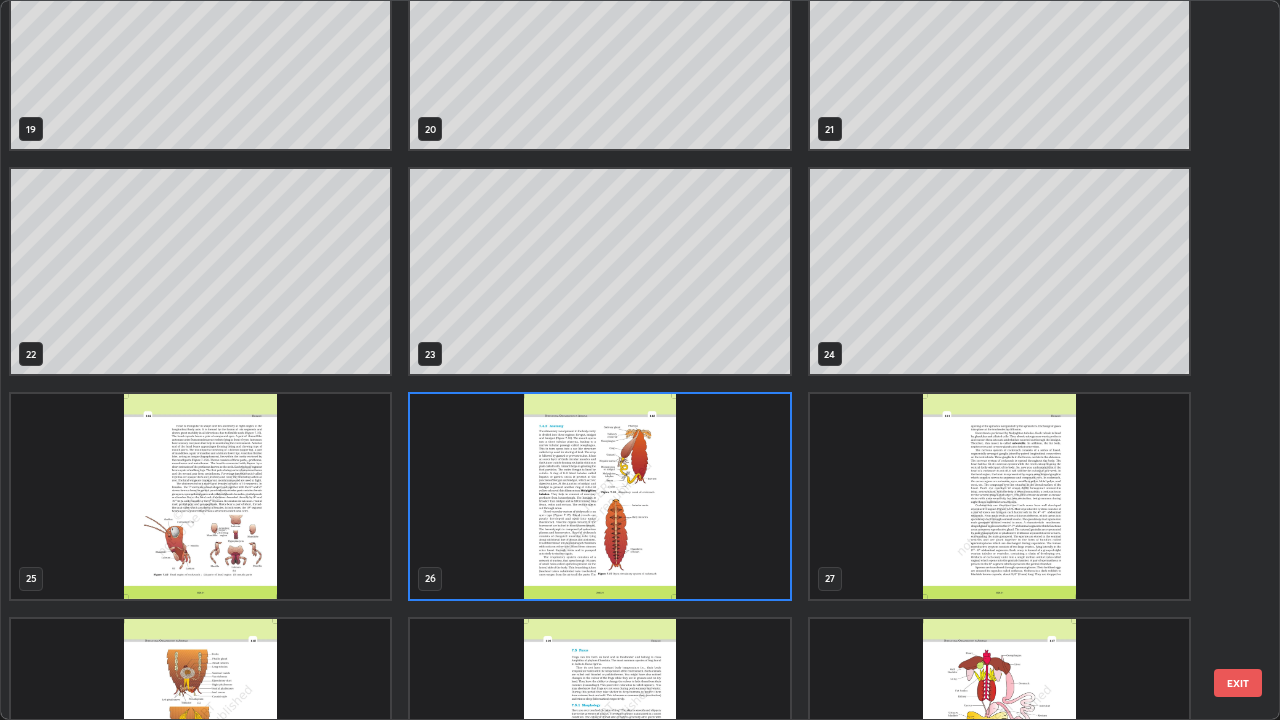 click at bounding box center (599, 496) 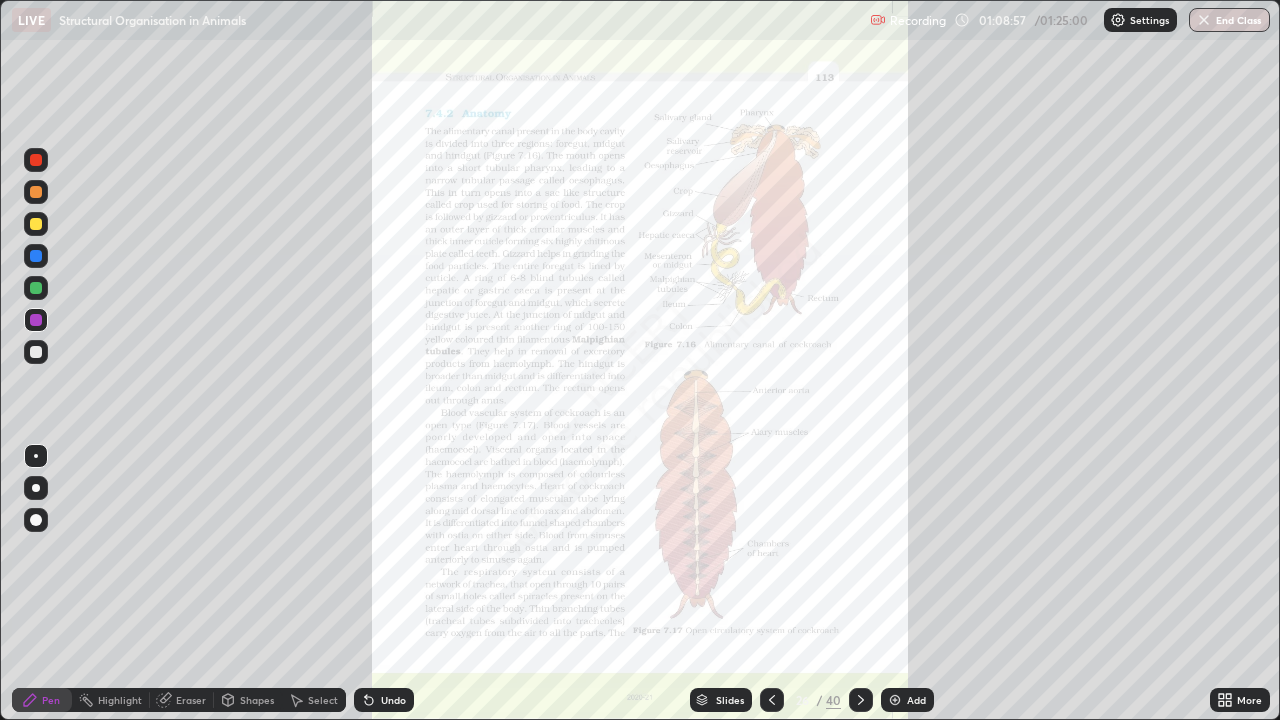 click 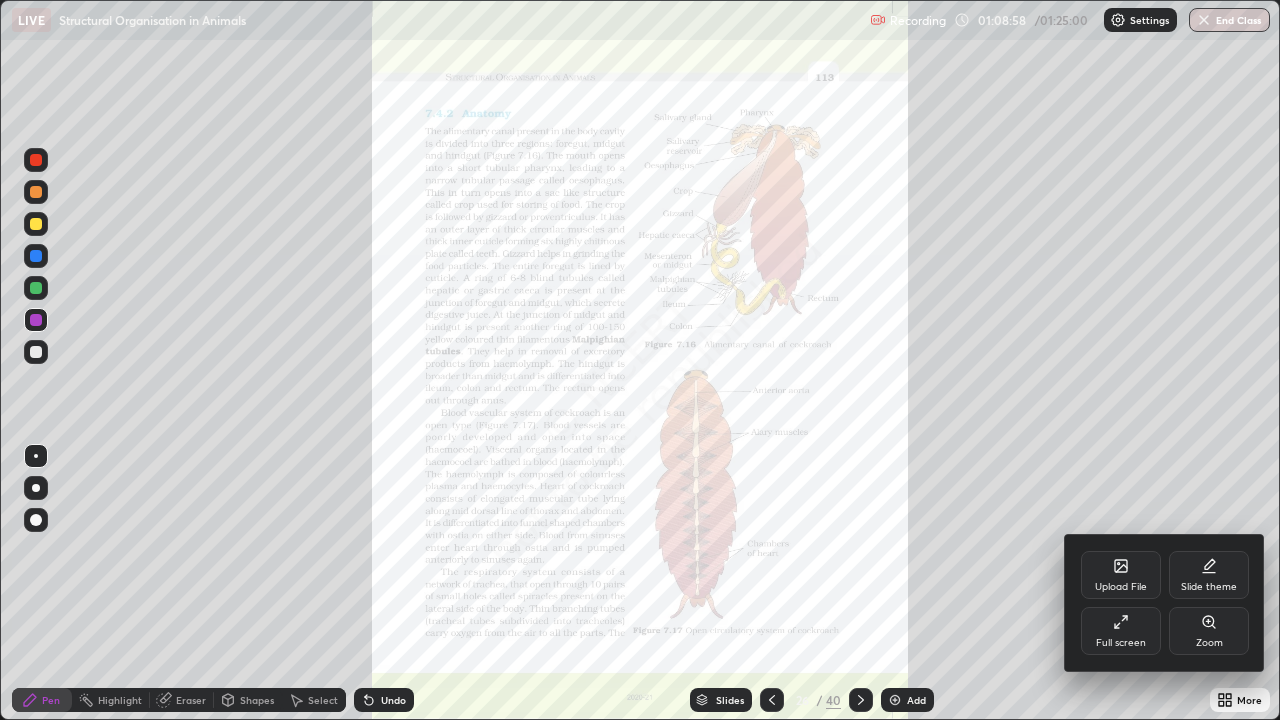 click 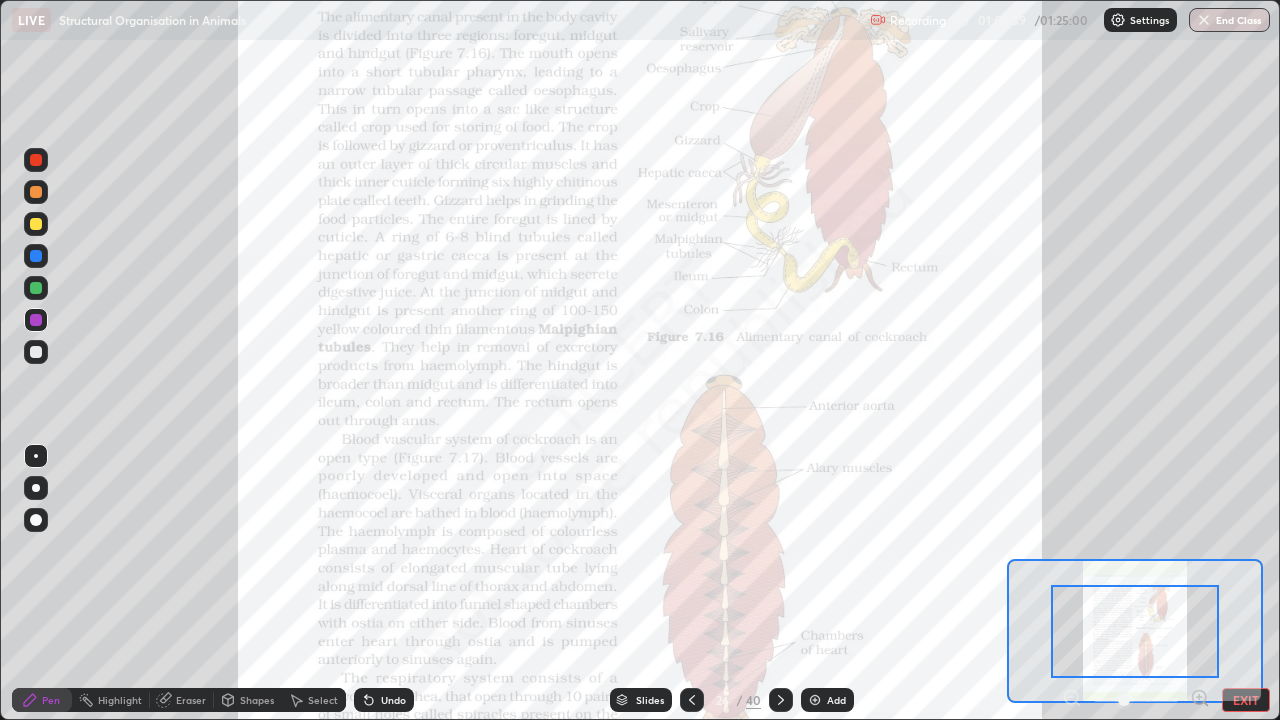 click 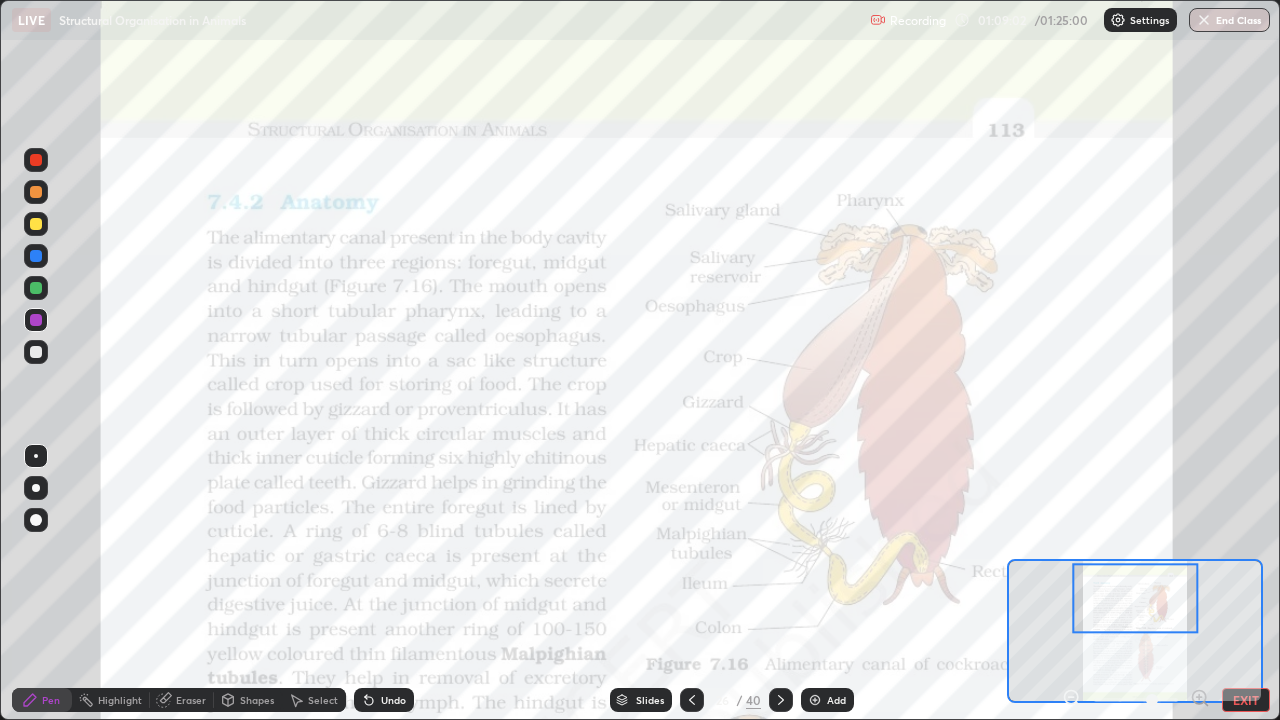 click 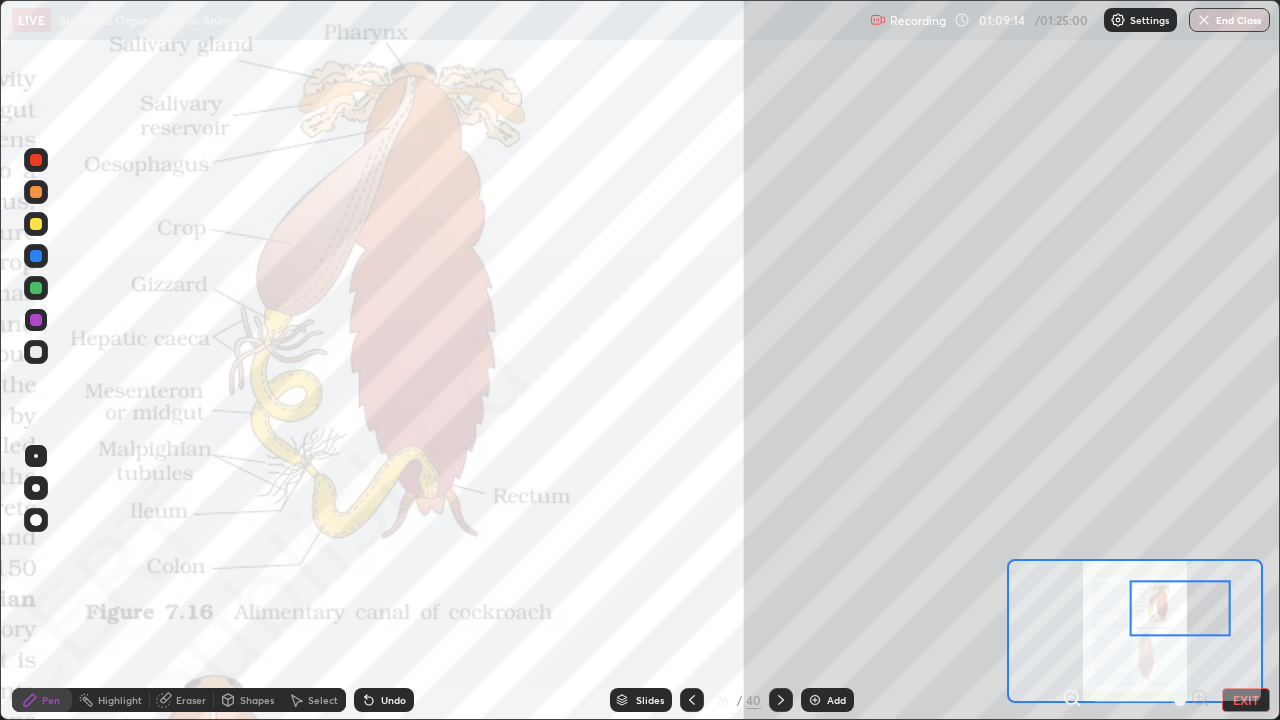 click at bounding box center [1180, 609] 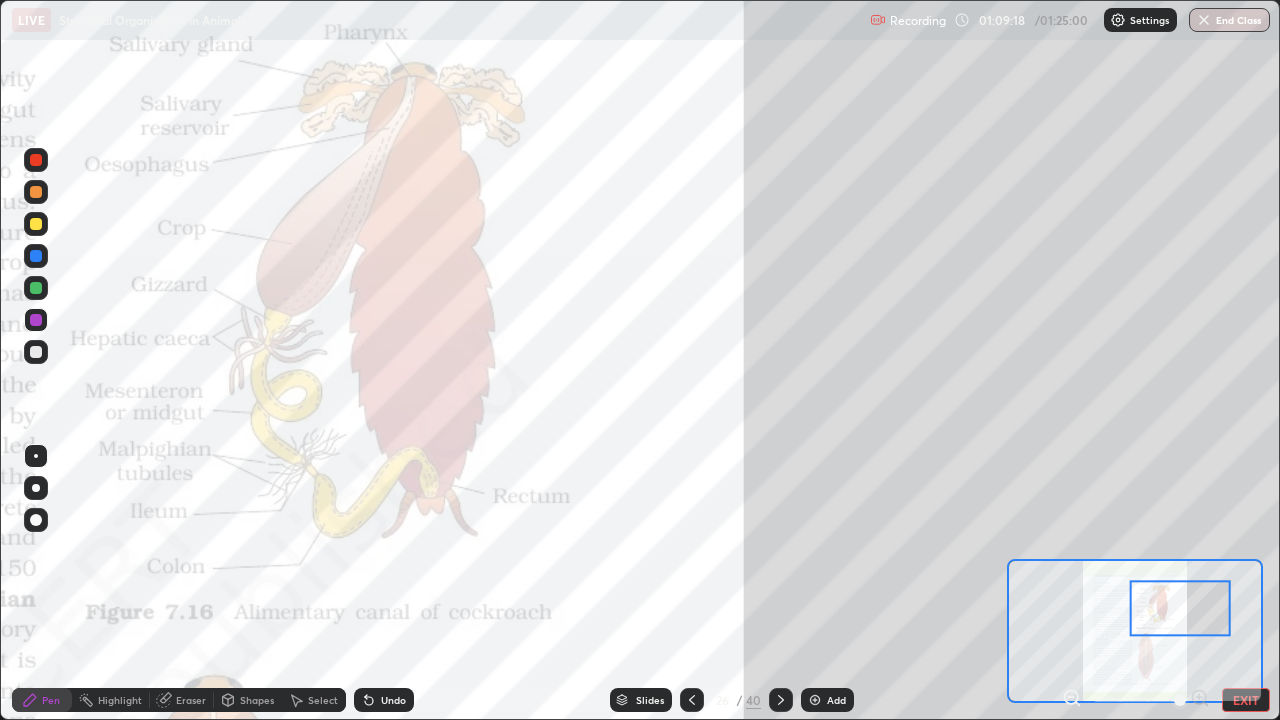 click at bounding box center (36, 160) 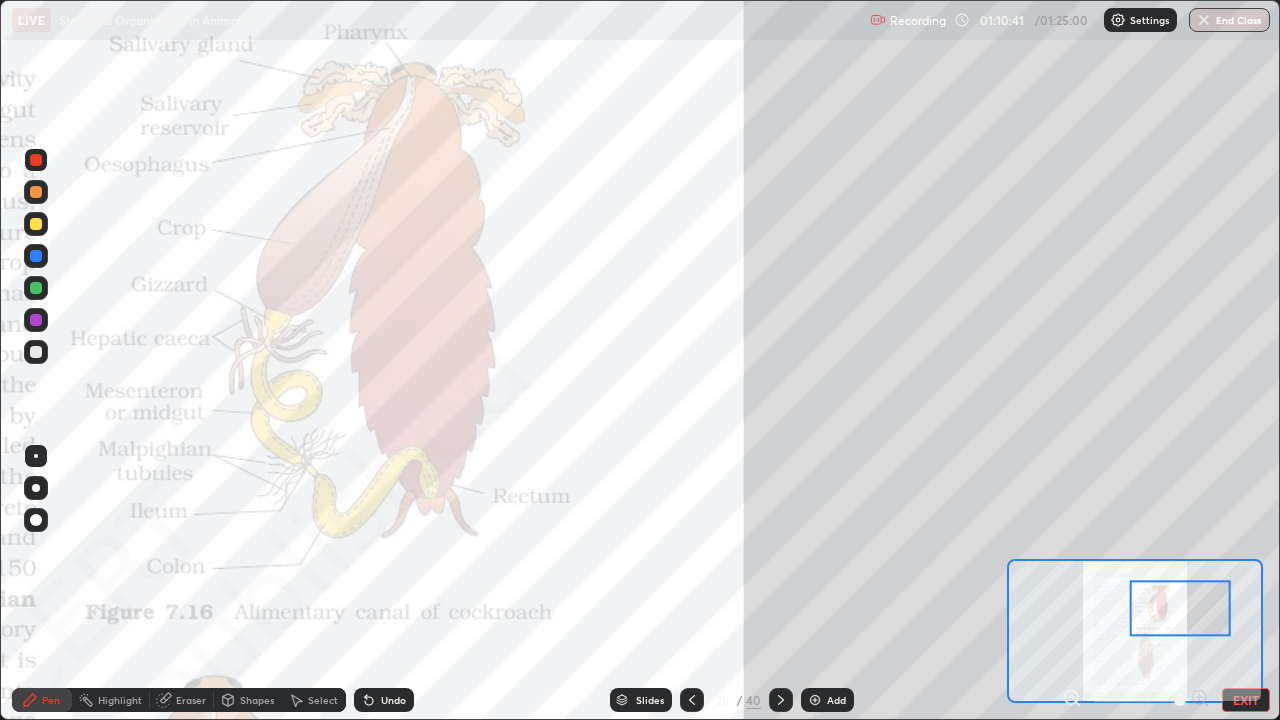 click at bounding box center (36, 256) 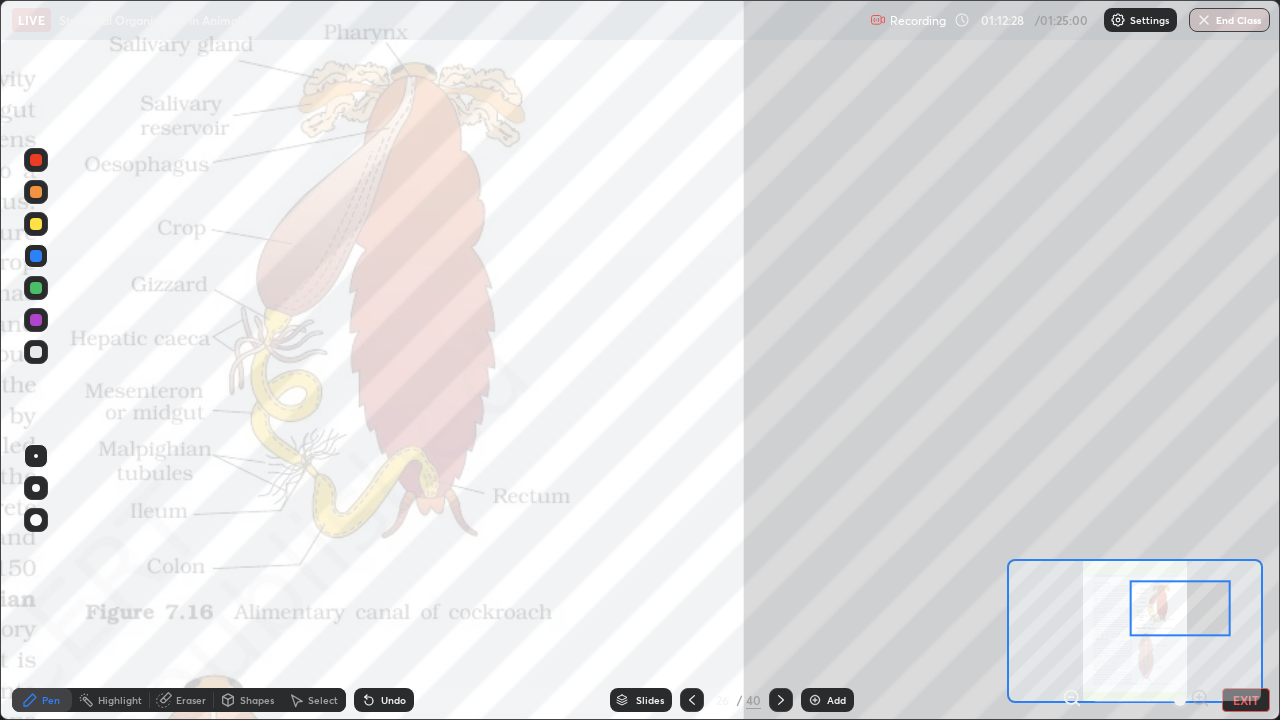 click at bounding box center [36, 160] 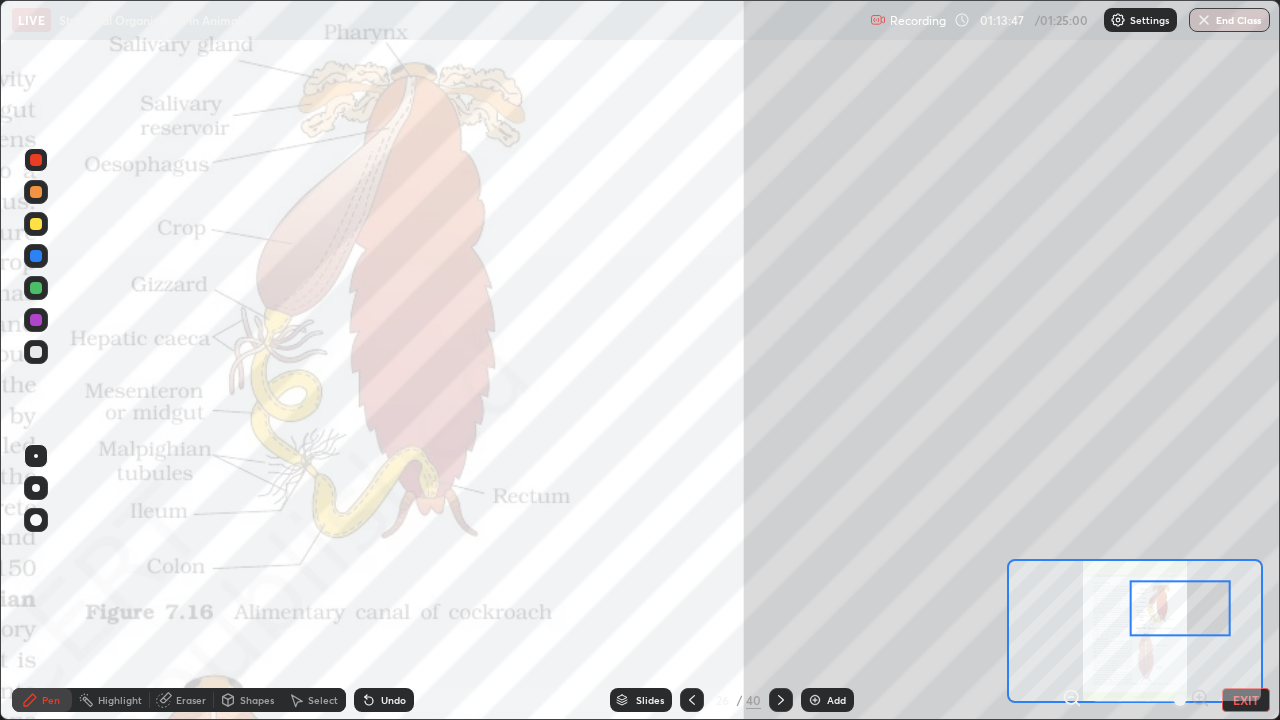 click at bounding box center [36, 320] 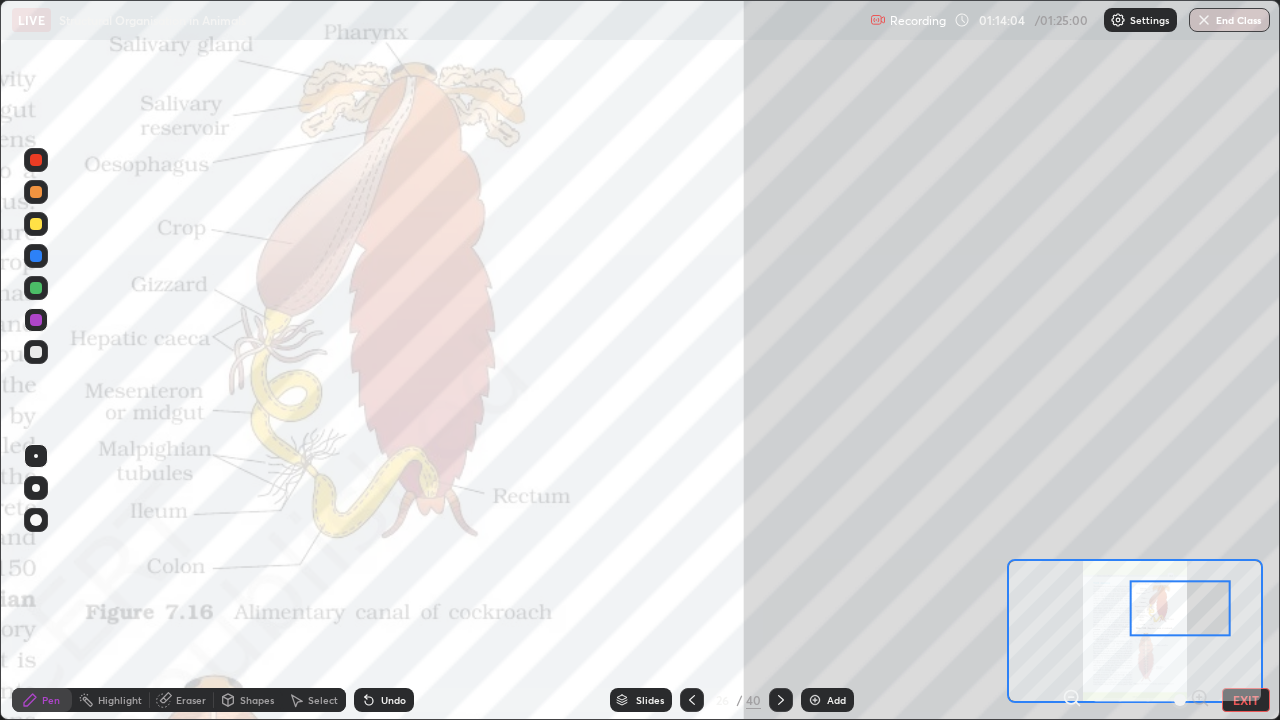 click at bounding box center [36, 288] 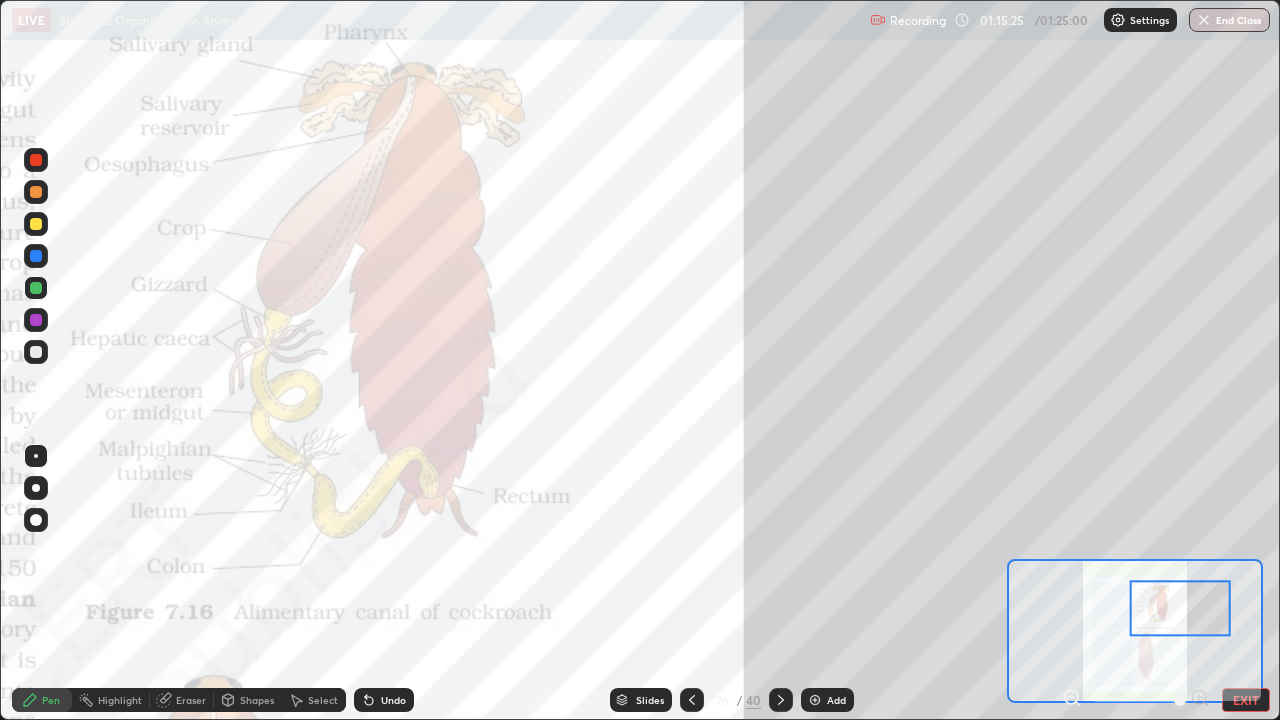 click on "Undo" at bounding box center [393, 700] 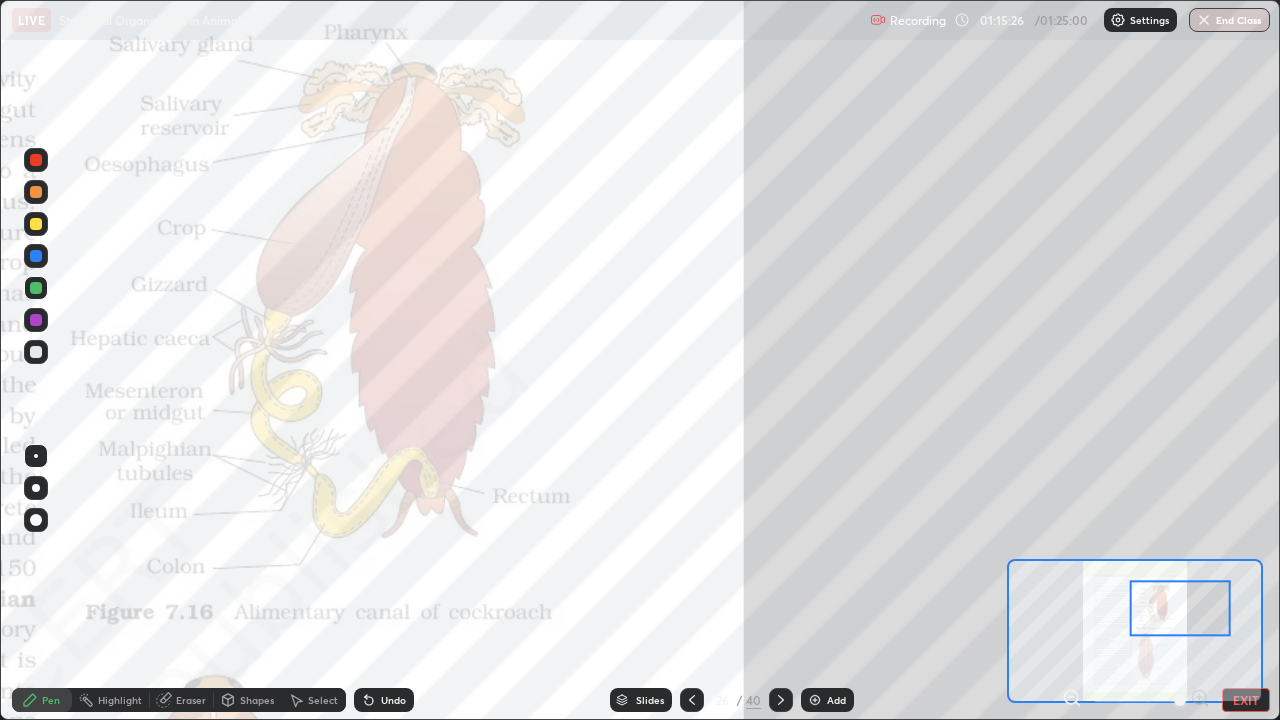 click on "Undo" at bounding box center (384, 700) 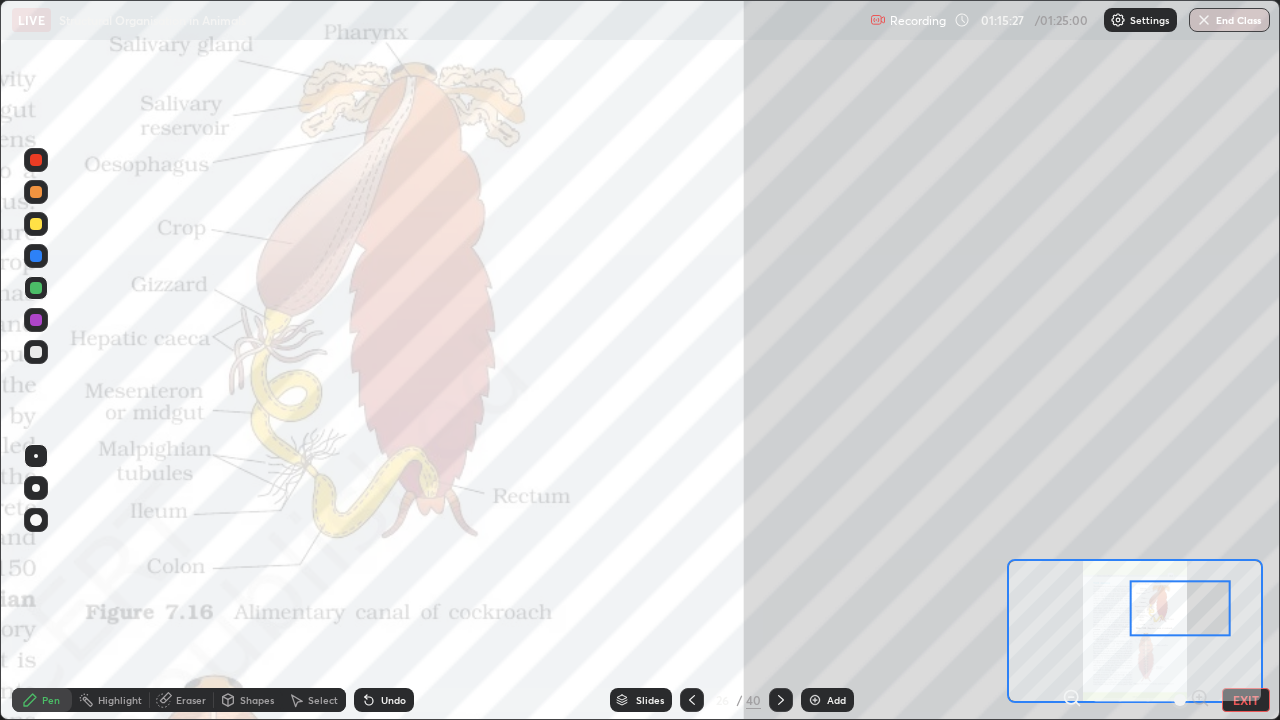 click on "Undo" at bounding box center (384, 700) 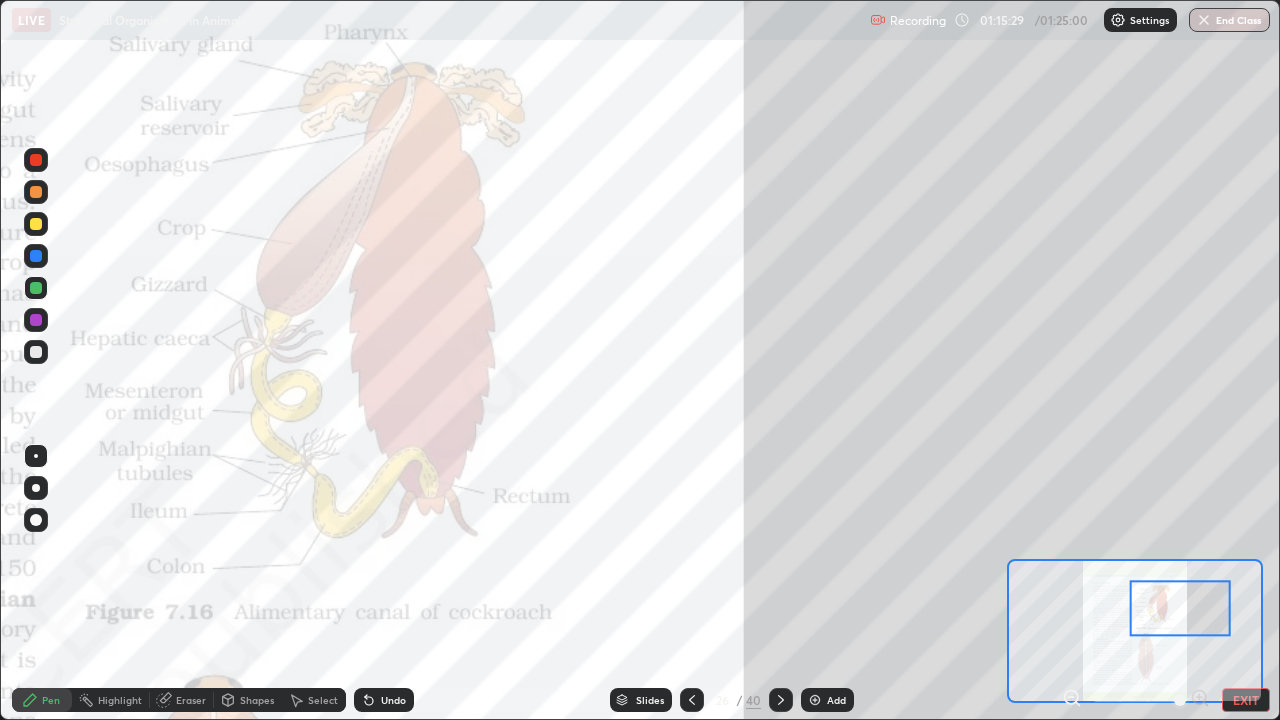 click on "Undo" at bounding box center (393, 700) 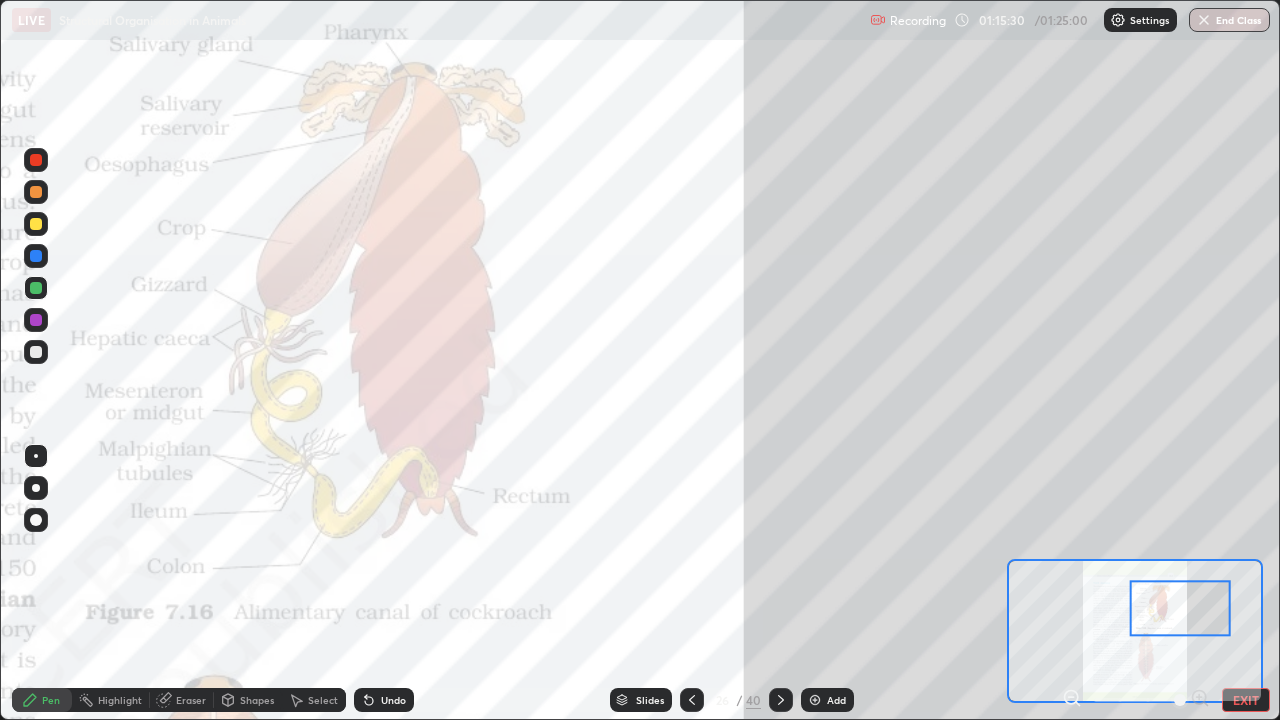 click on "Undo" at bounding box center [393, 700] 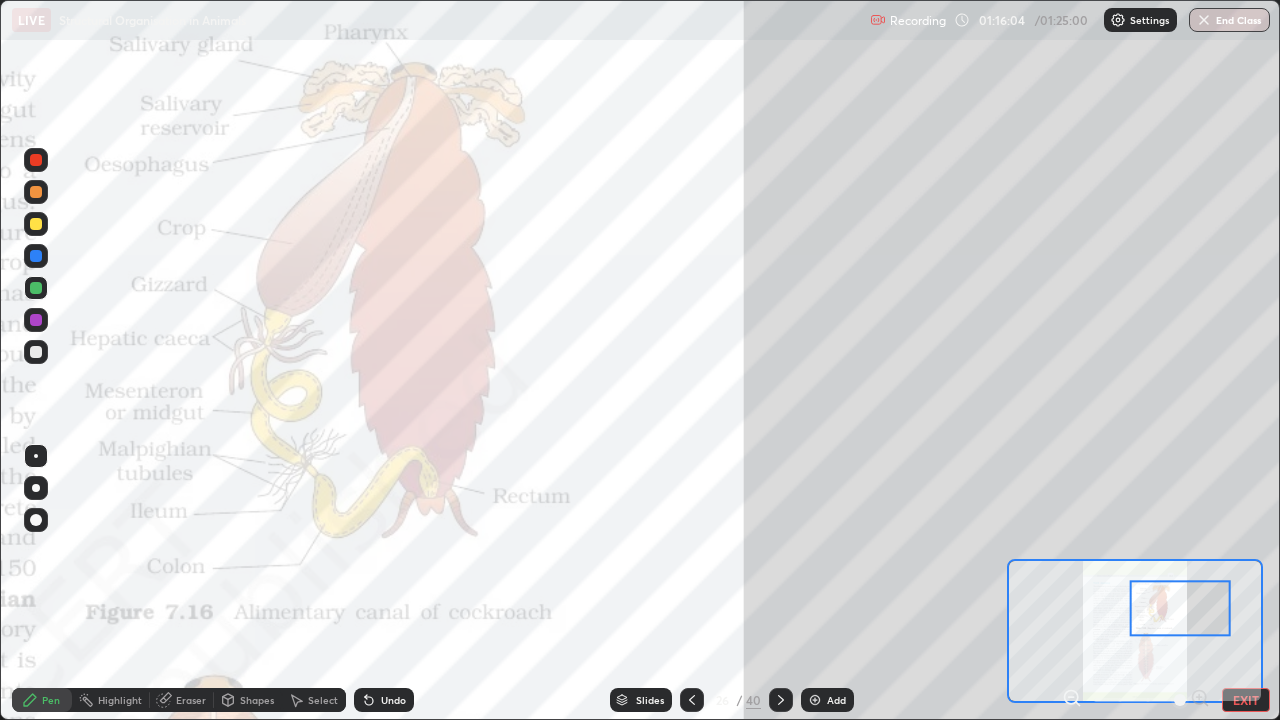 click at bounding box center (36, 160) 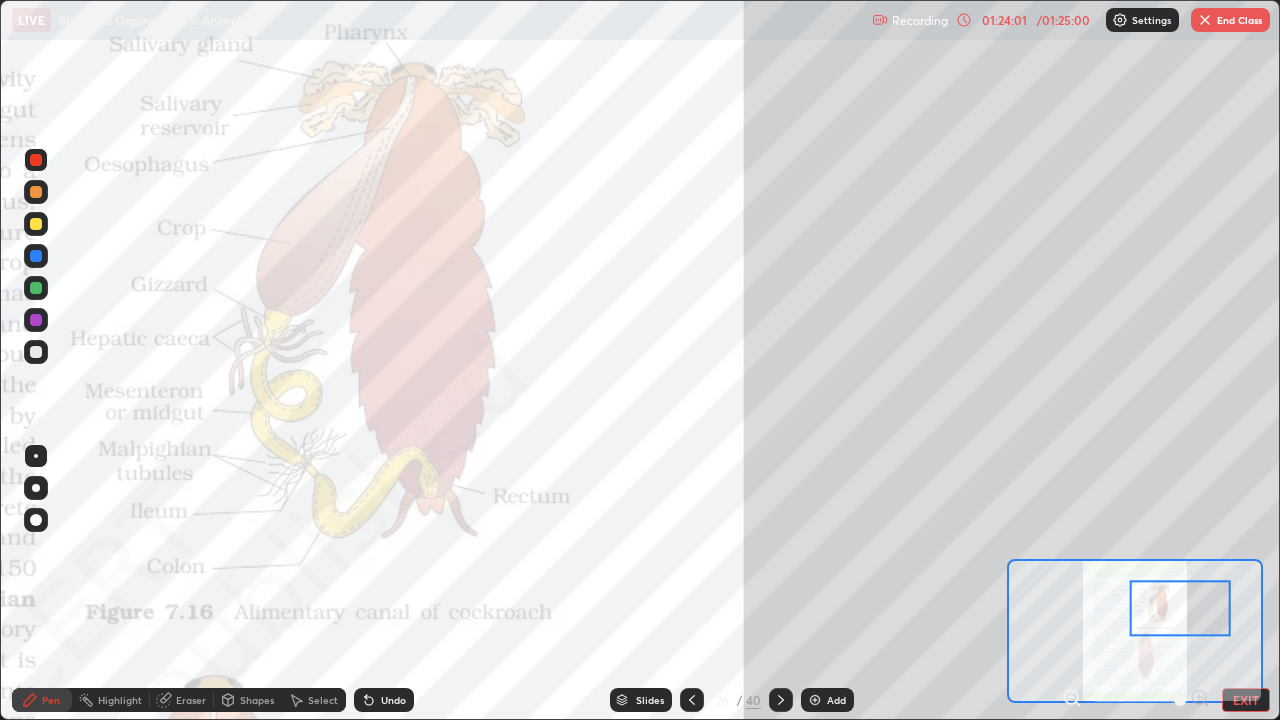click on "End Class" at bounding box center [1230, 20] 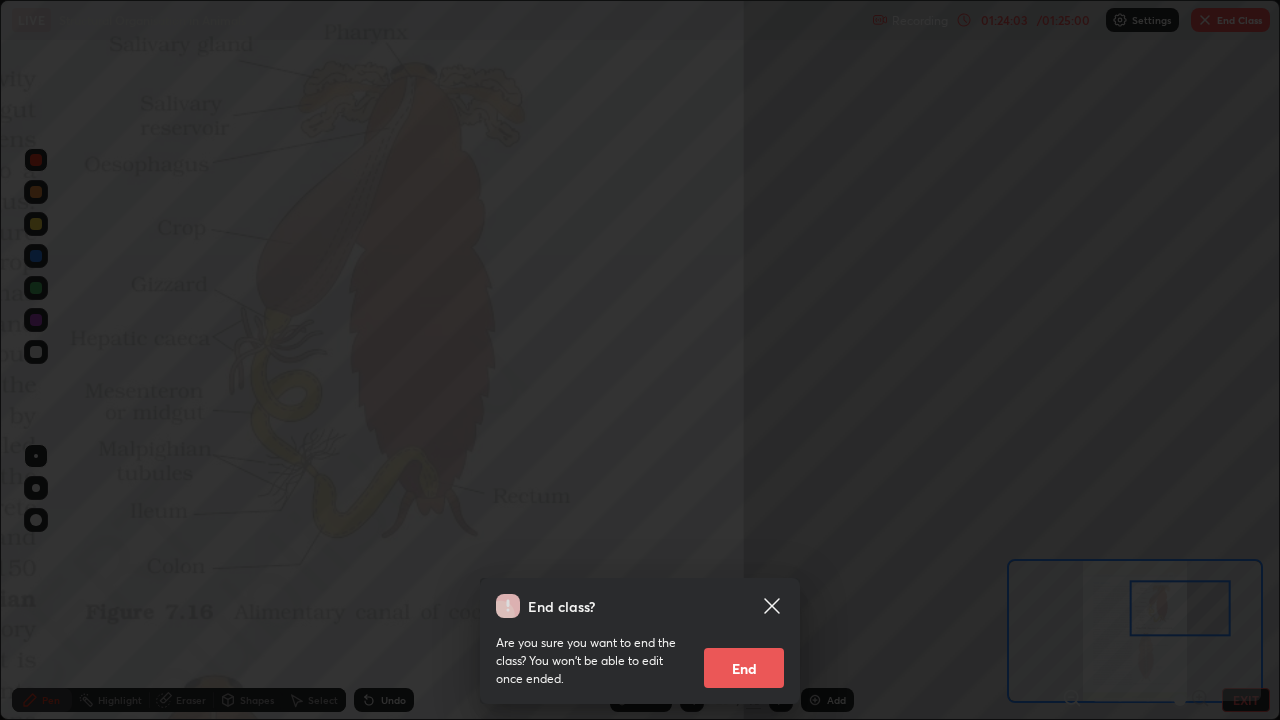 click on "End" at bounding box center (744, 668) 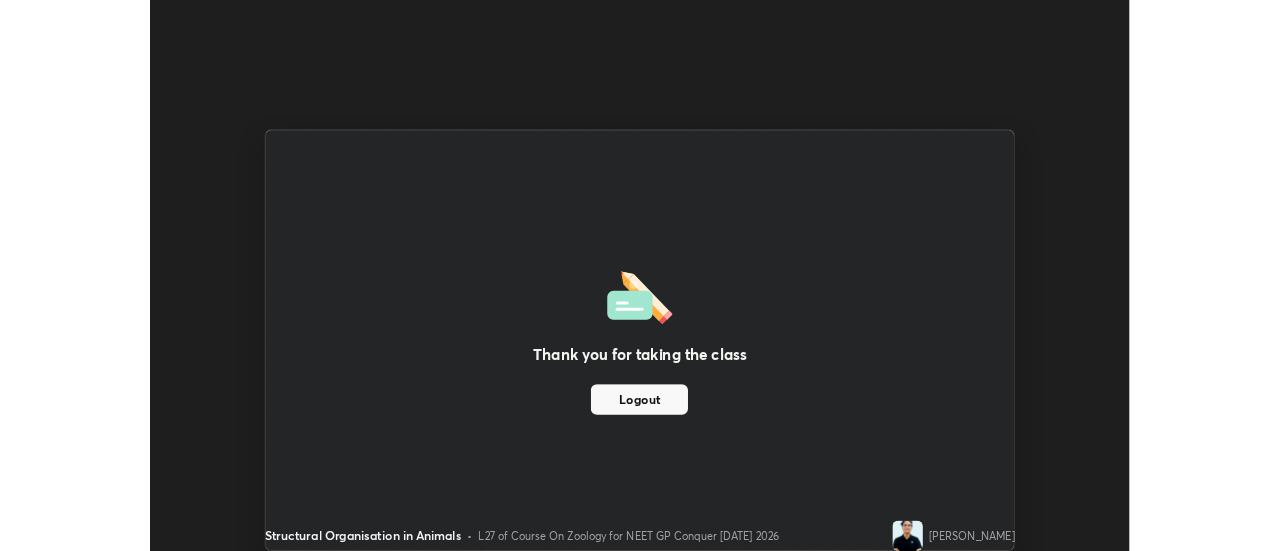 scroll, scrollTop: 551, scrollLeft: 1280, axis: both 